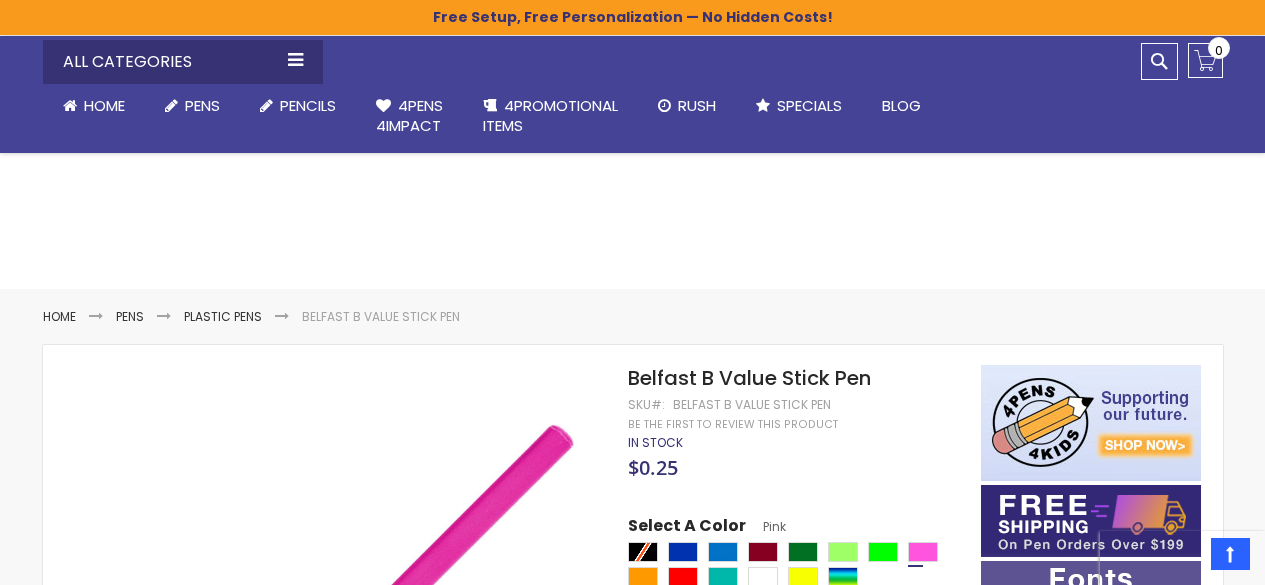 select on "****" 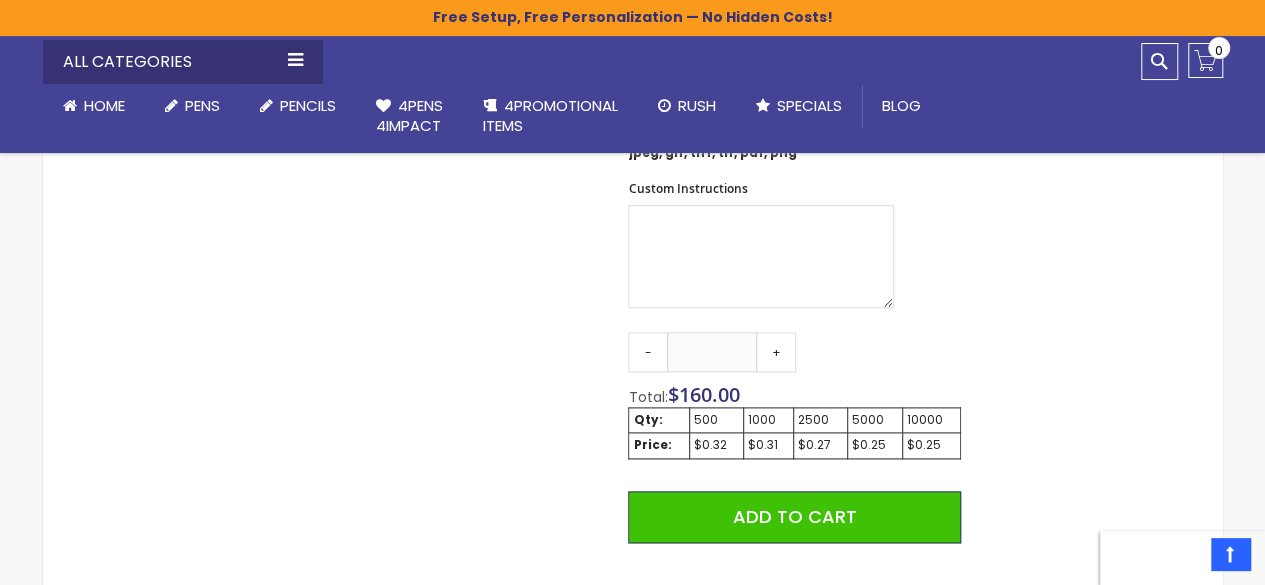 scroll, scrollTop: 0, scrollLeft: 0, axis: both 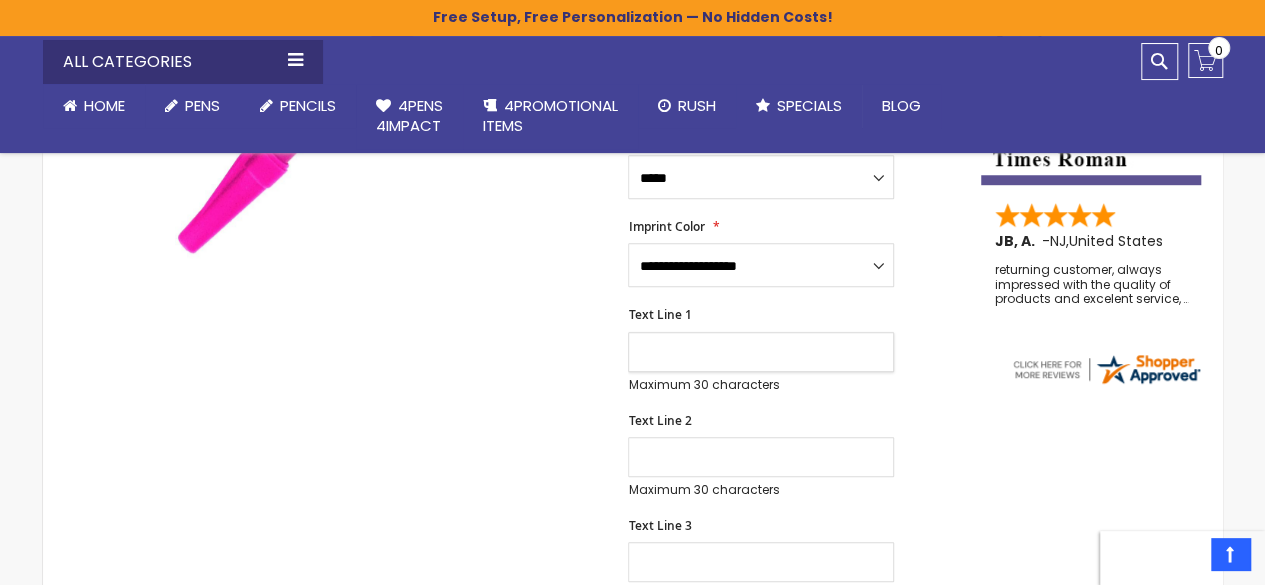 click on "Text Line 1" at bounding box center [761, 352] 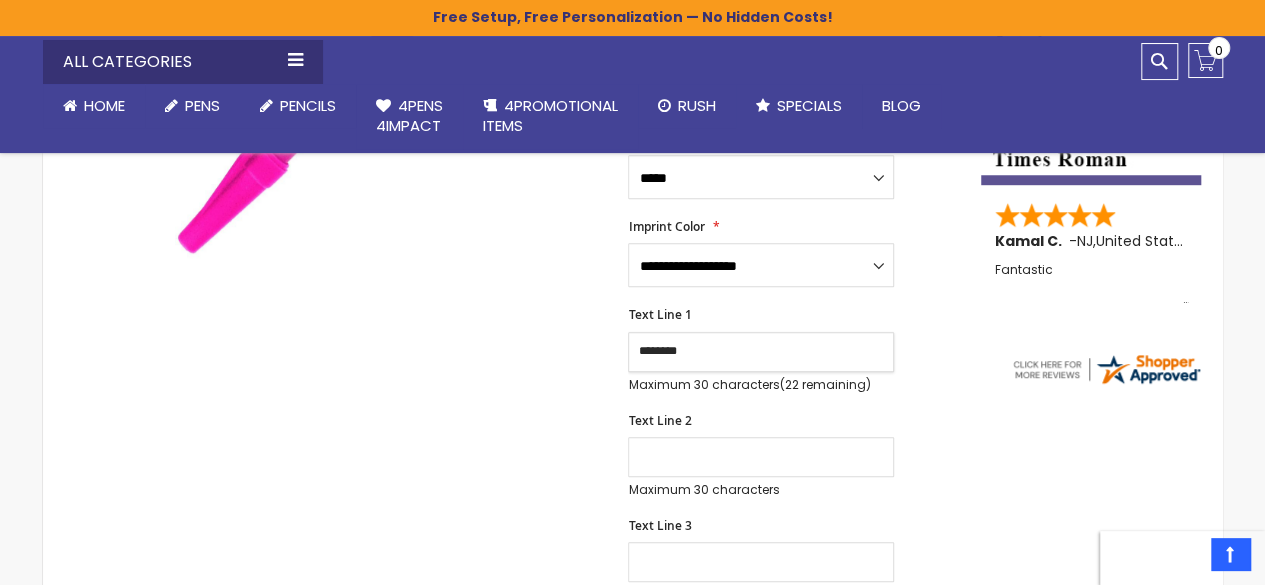 type on "********" 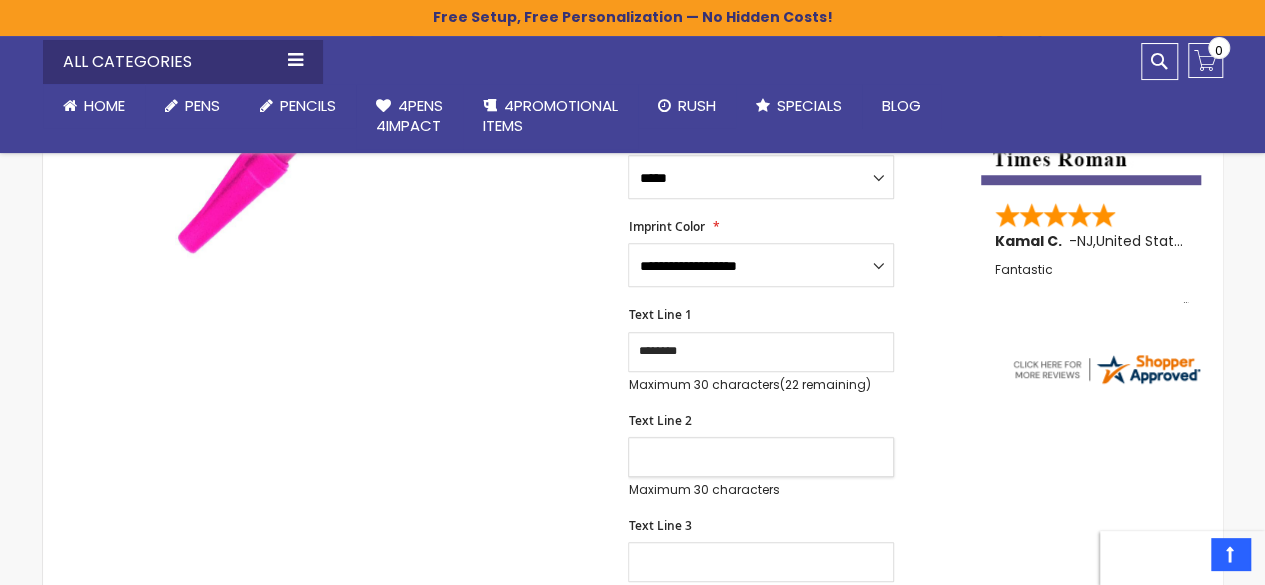 click on "Text Line 2" at bounding box center (761, 457) 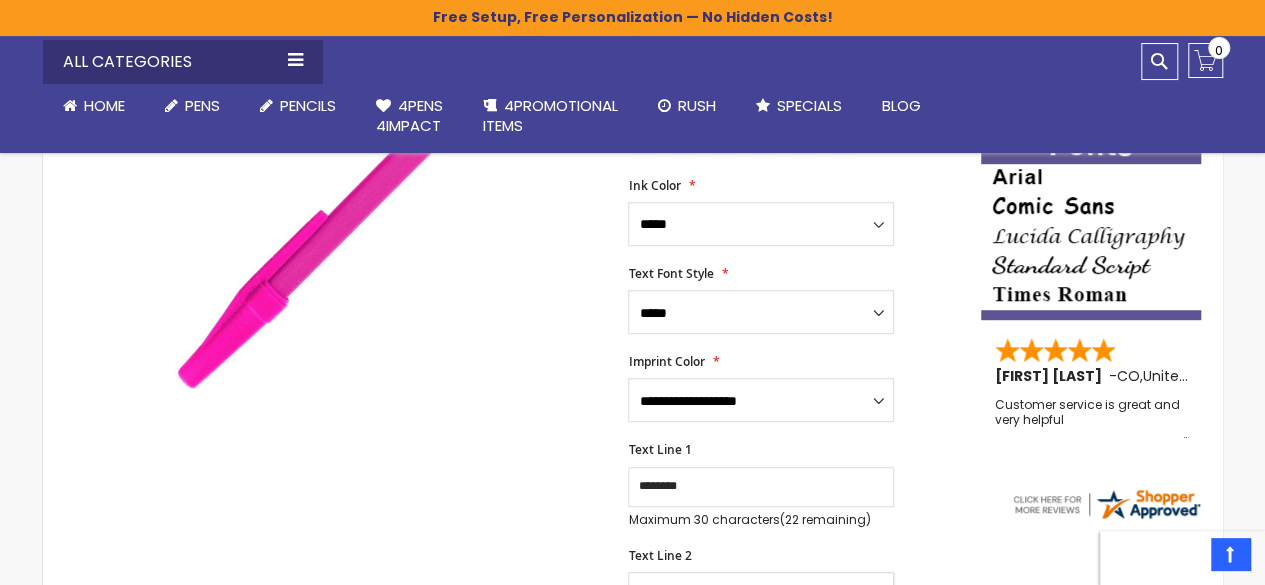 scroll, scrollTop: 430, scrollLeft: 0, axis: vertical 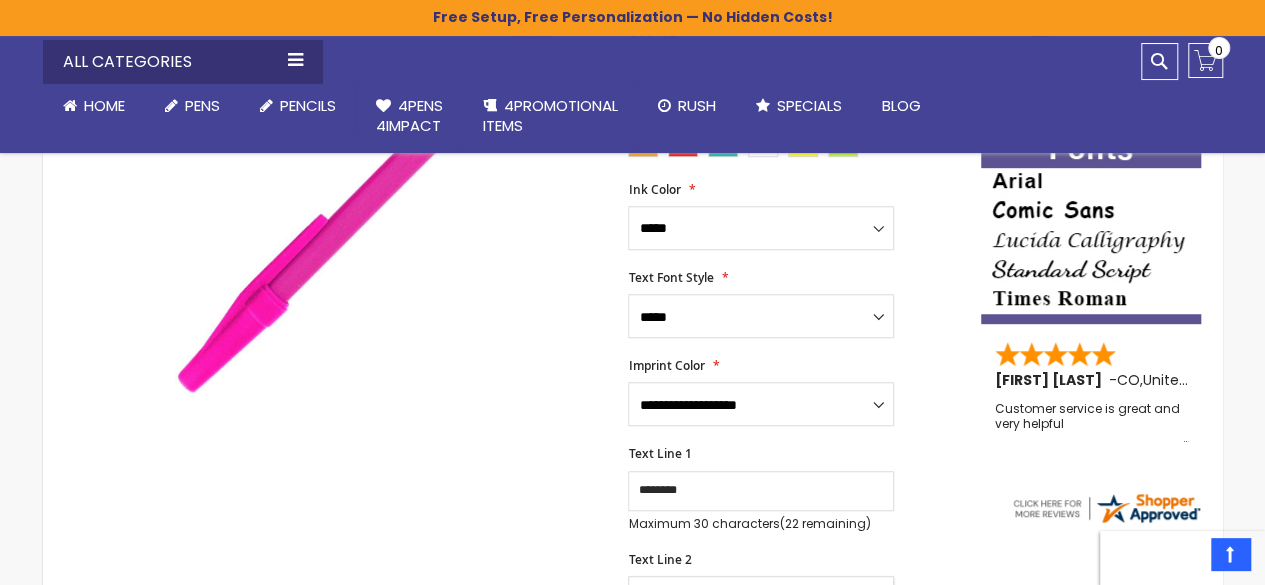 type on "**********" 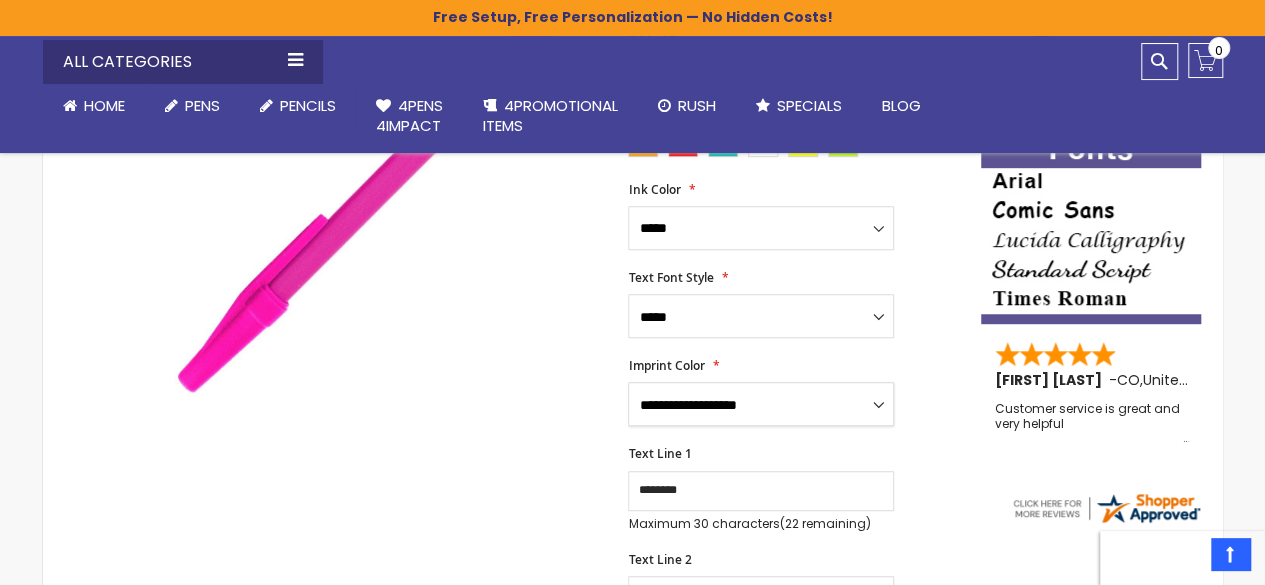 click on "**********" at bounding box center [761, 404] 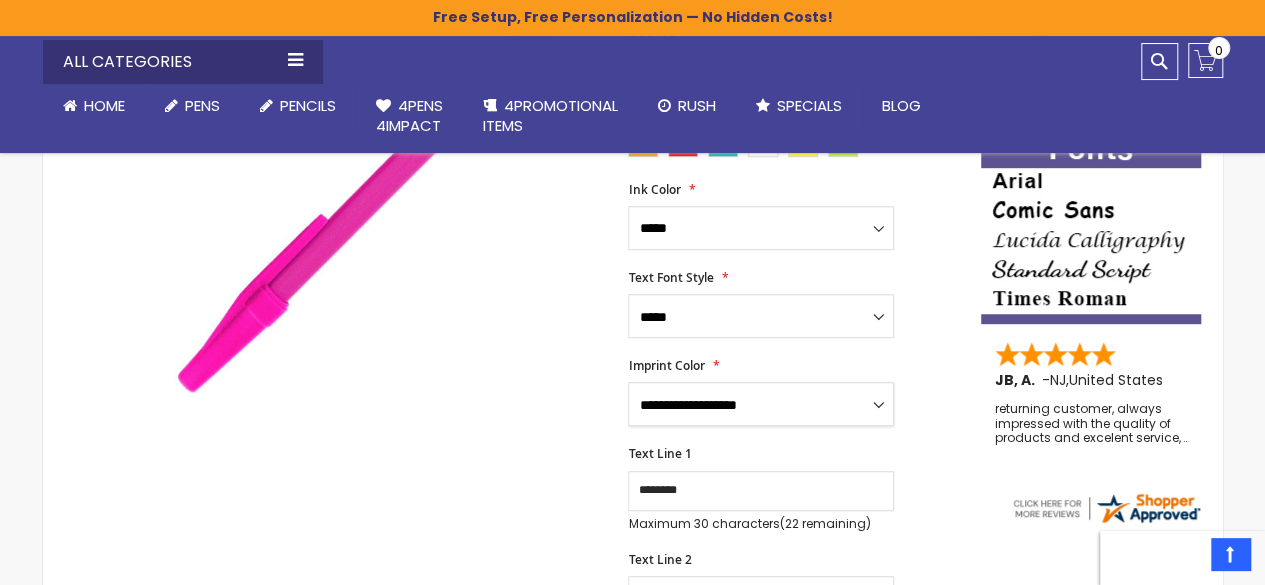select on "****" 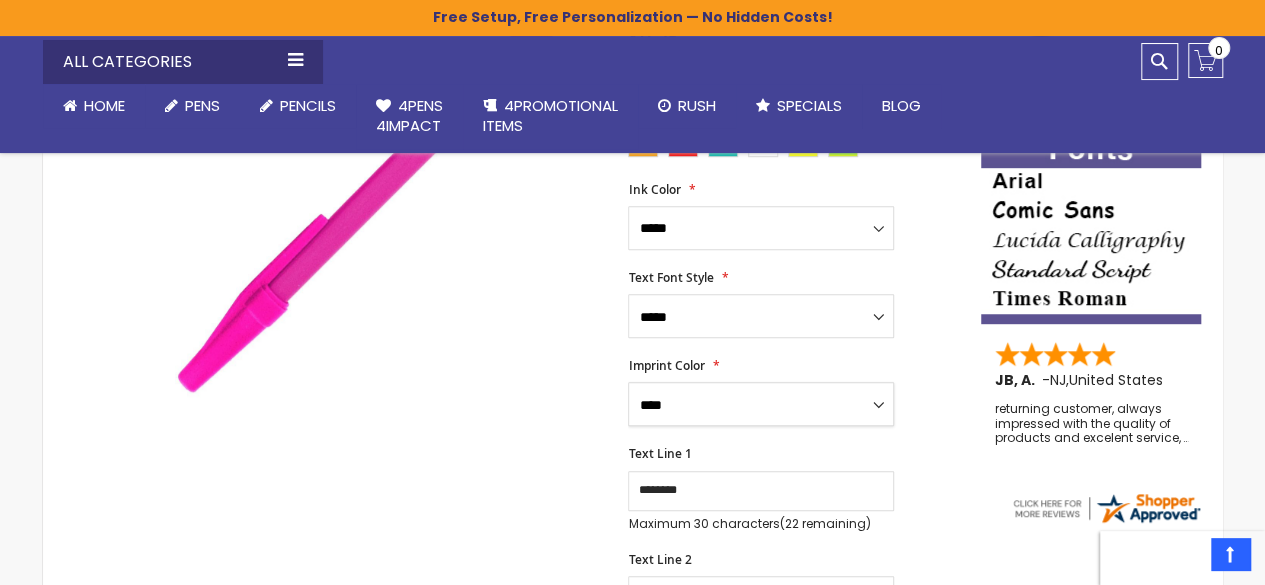 click on "**********" at bounding box center (761, 404) 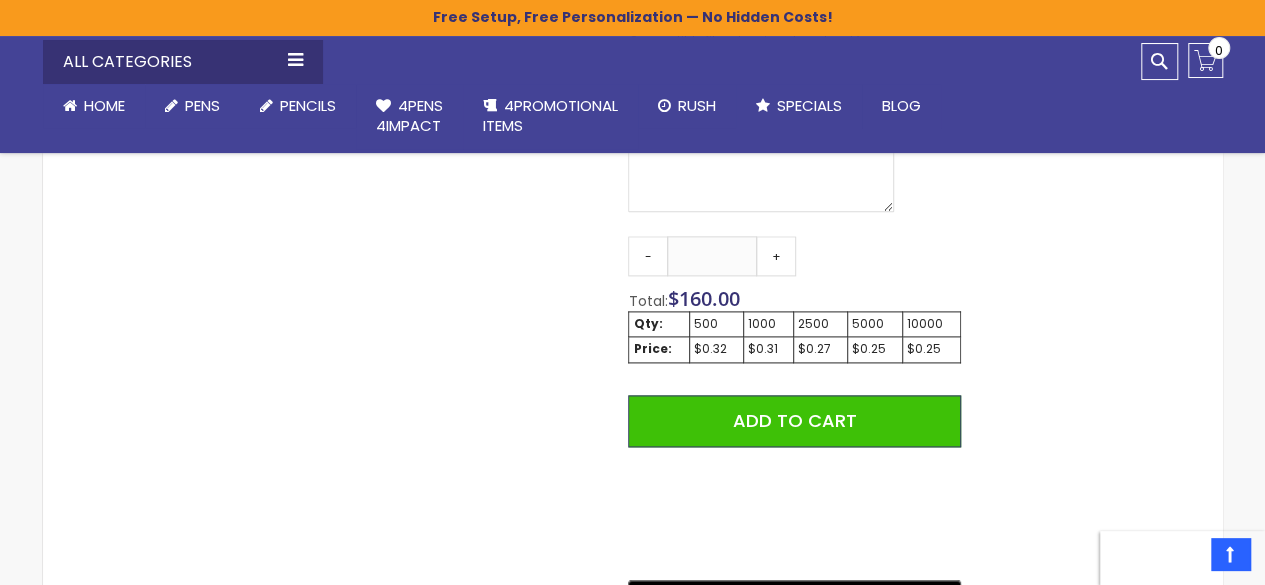 scroll, scrollTop: 1209, scrollLeft: 0, axis: vertical 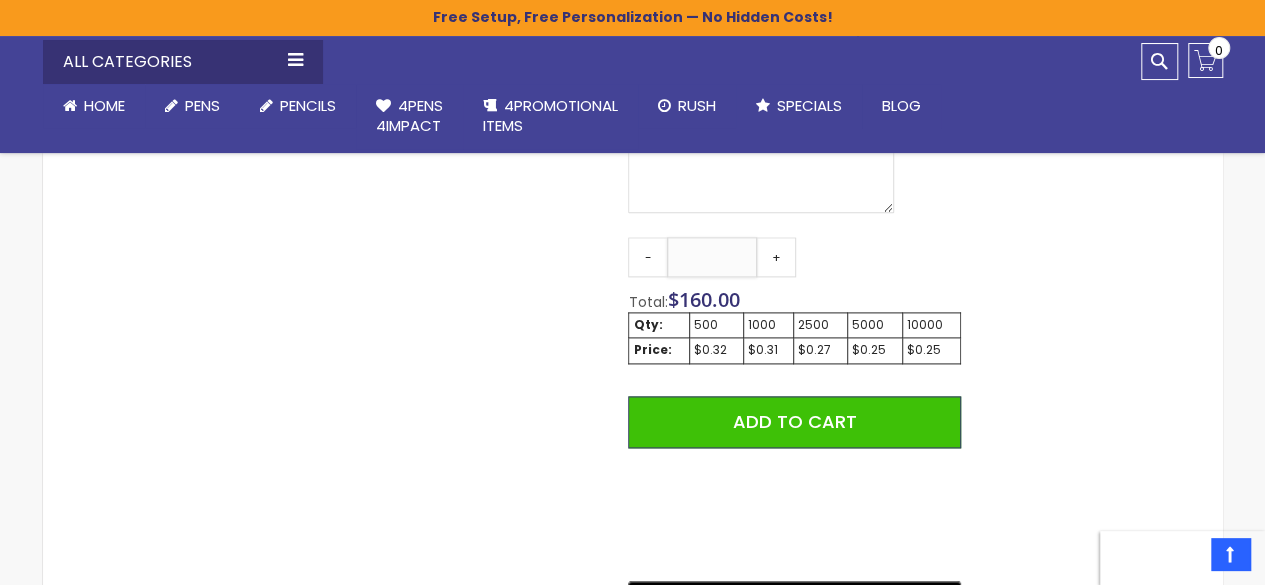 drag, startPoint x: 732, startPoint y: 255, endPoint x: 681, endPoint y: 253, distance: 51.0392 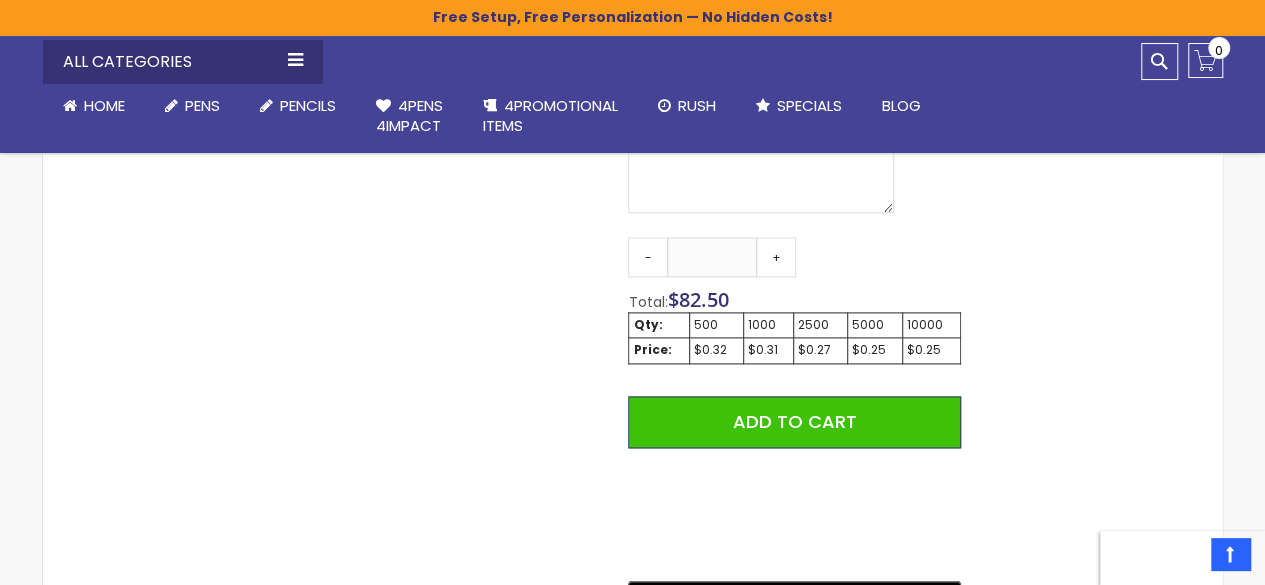 click on "Qty
-
***
+
Total:  $ 82.50
Qty:
500
1000
2500
5000
10000
Price:
$0.32
$0.31
$0.27
$0.25
$0.25
Add to Cart
@import url(//fonts.googleapis.com/css?family=Google+Sans_old:500) ••••••" at bounding box center (794, 431) 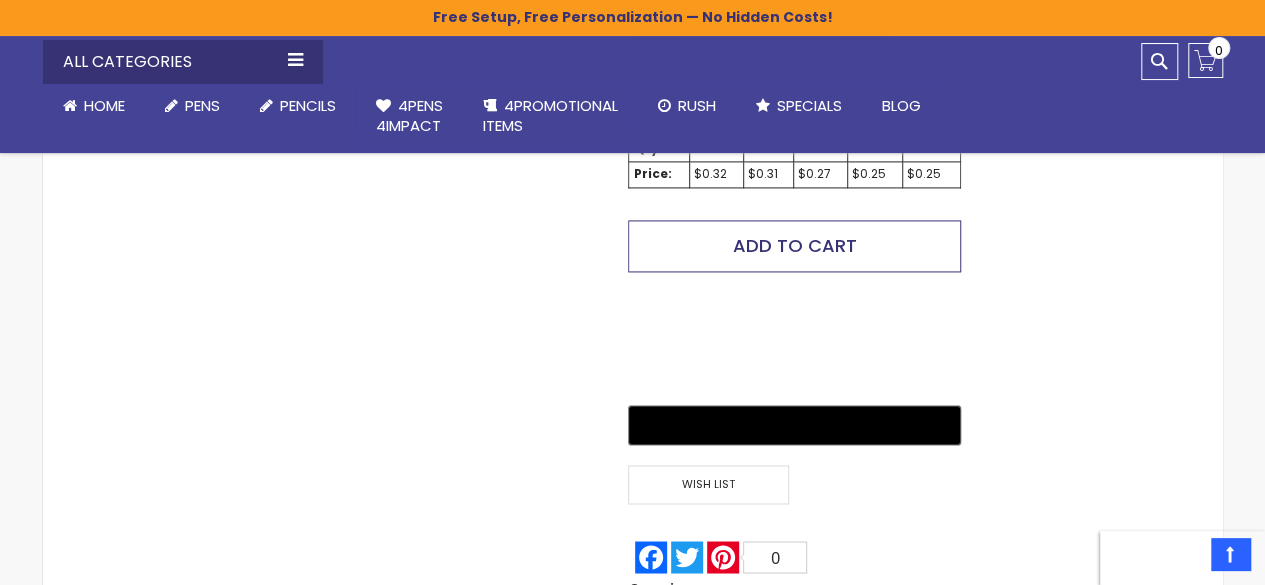 scroll, scrollTop: 1083, scrollLeft: 0, axis: vertical 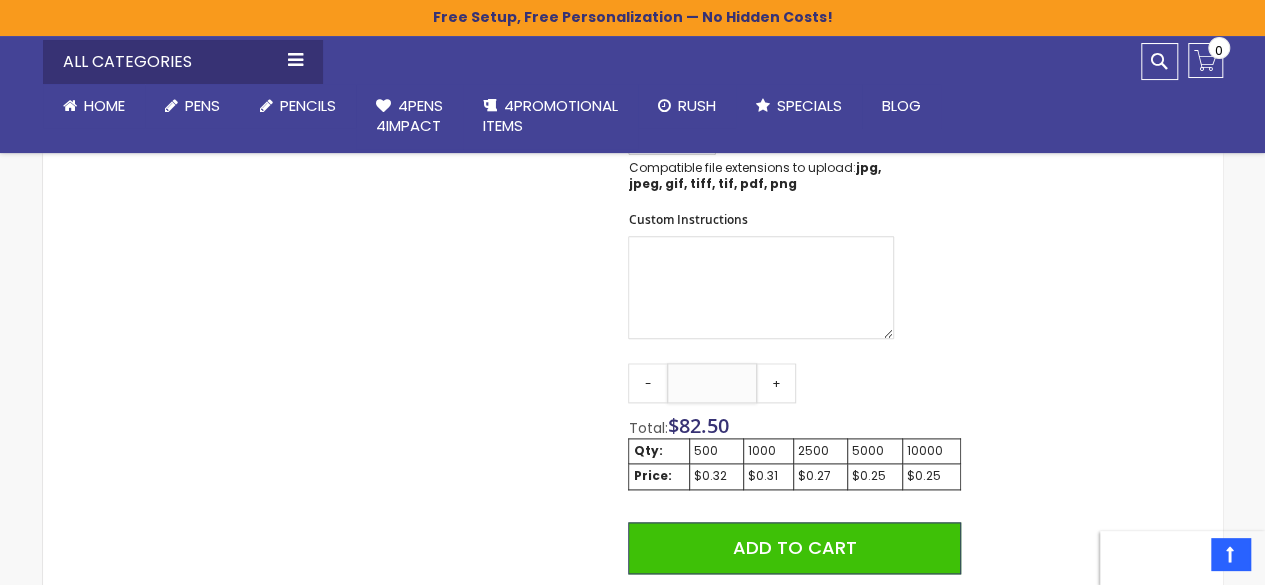 drag, startPoint x: 731, startPoint y: 385, endPoint x: 664, endPoint y: 362, distance: 70.837845 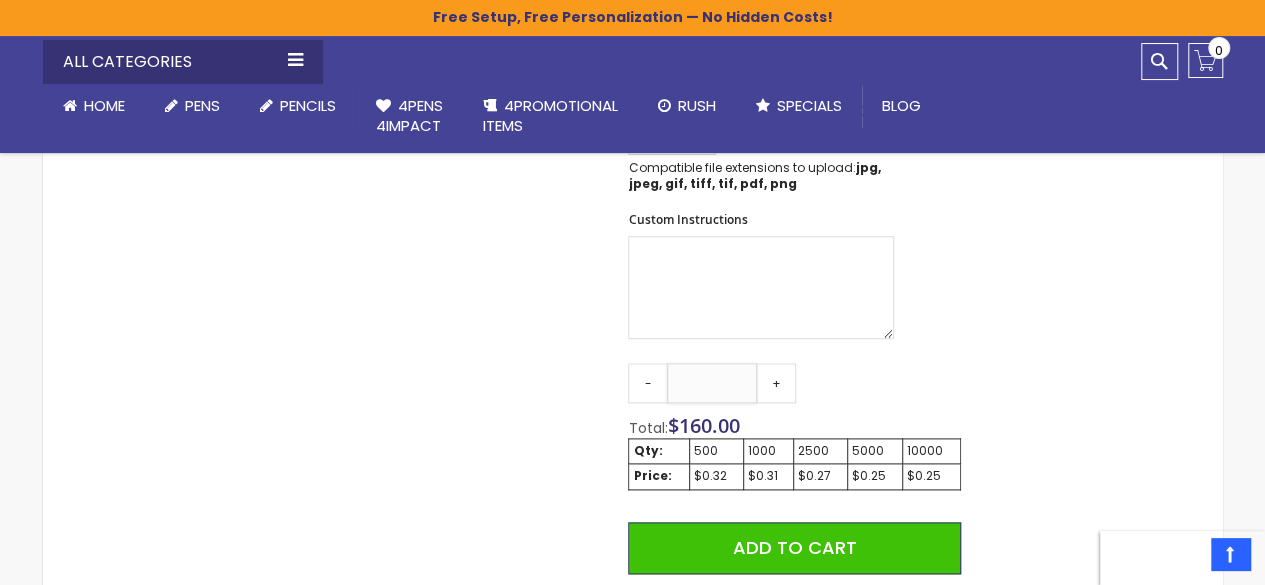 type on "***" 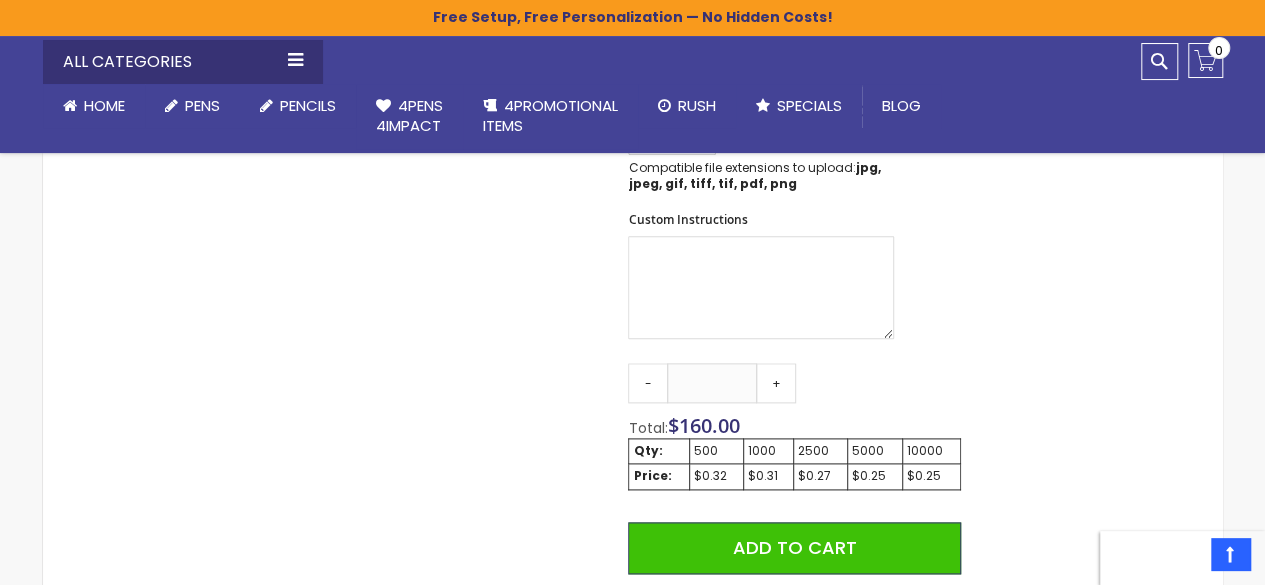 click on "Qty
-
***
+
Total:  $ 160.00
Qty:
500
1000
2500
5000
10000
Price:
$0.32
$0.31
$0.27
$0.25
$0.25
Add to Cart
@import url(//fonts.googleapis.com/css?family=Google+Sans_old:500) ••••••" at bounding box center (794, 557) 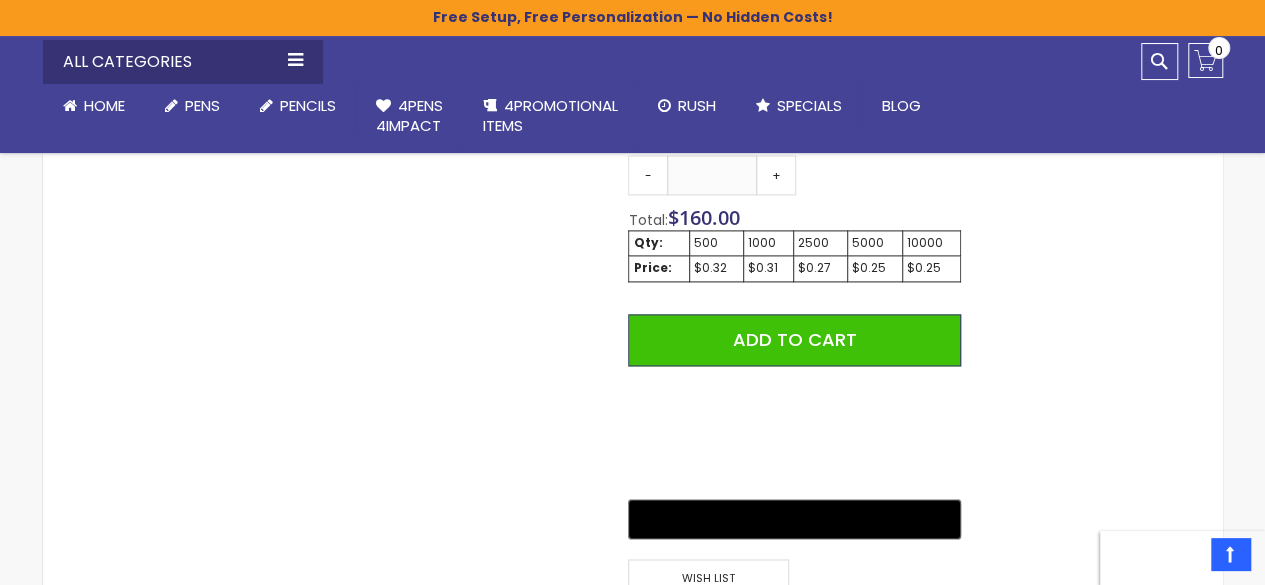 scroll, scrollTop: 1342, scrollLeft: 0, axis: vertical 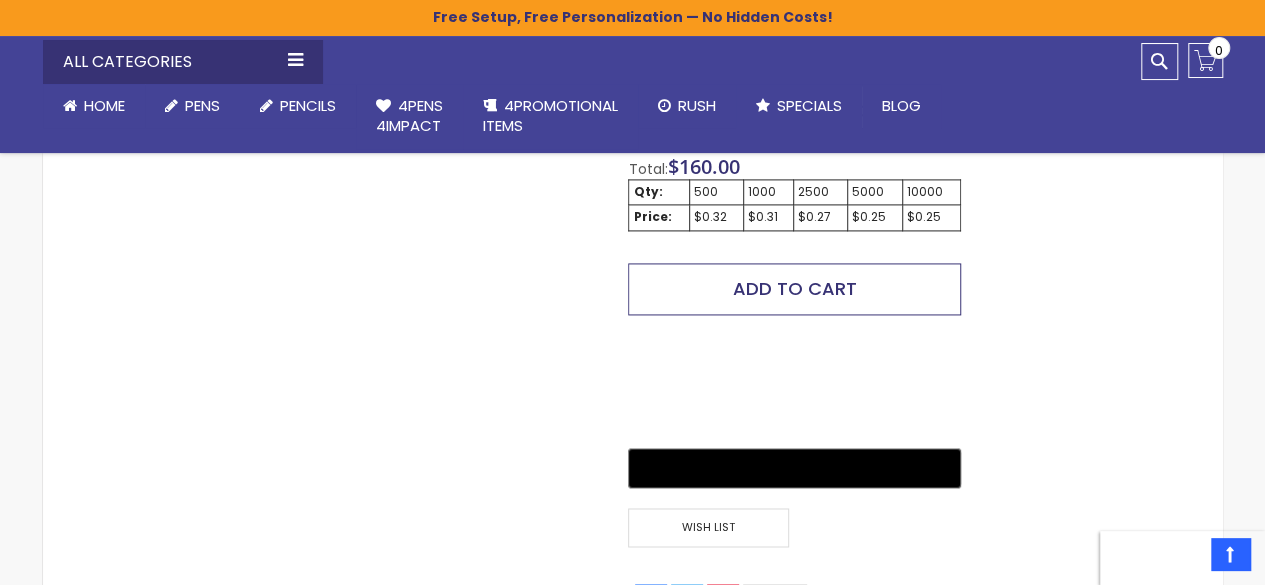 click on "Add to Cart" at bounding box center [795, 288] 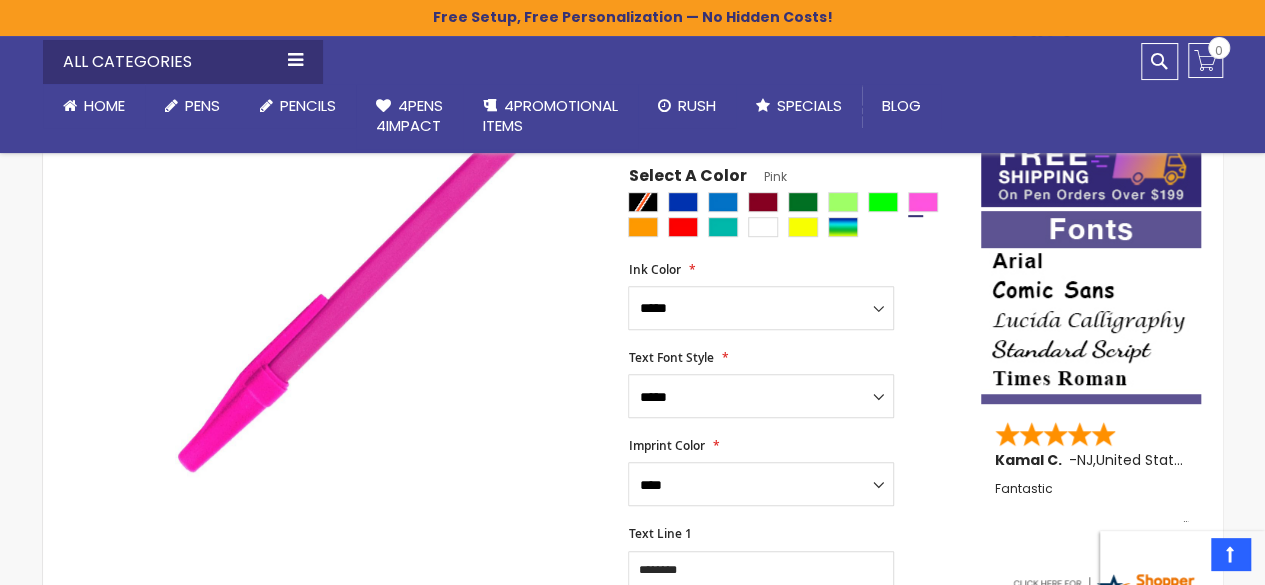 scroll, scrollTop: 437, scrollLeft: 0, axis: vertical 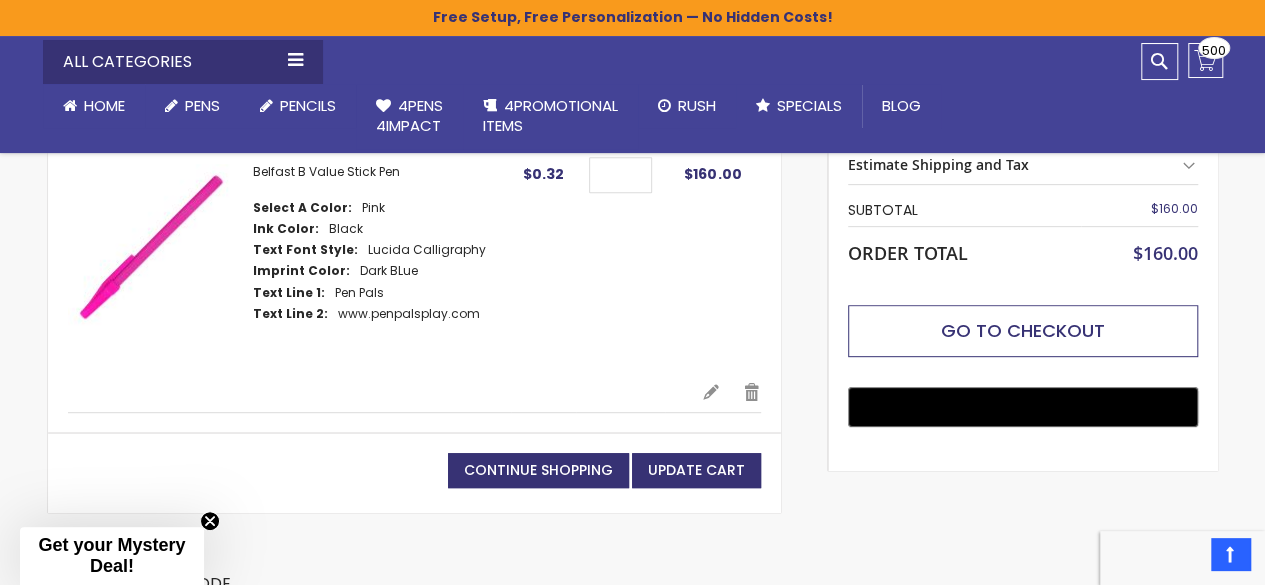 click on "Go to Checkout" at bounding box center [1023, 330] 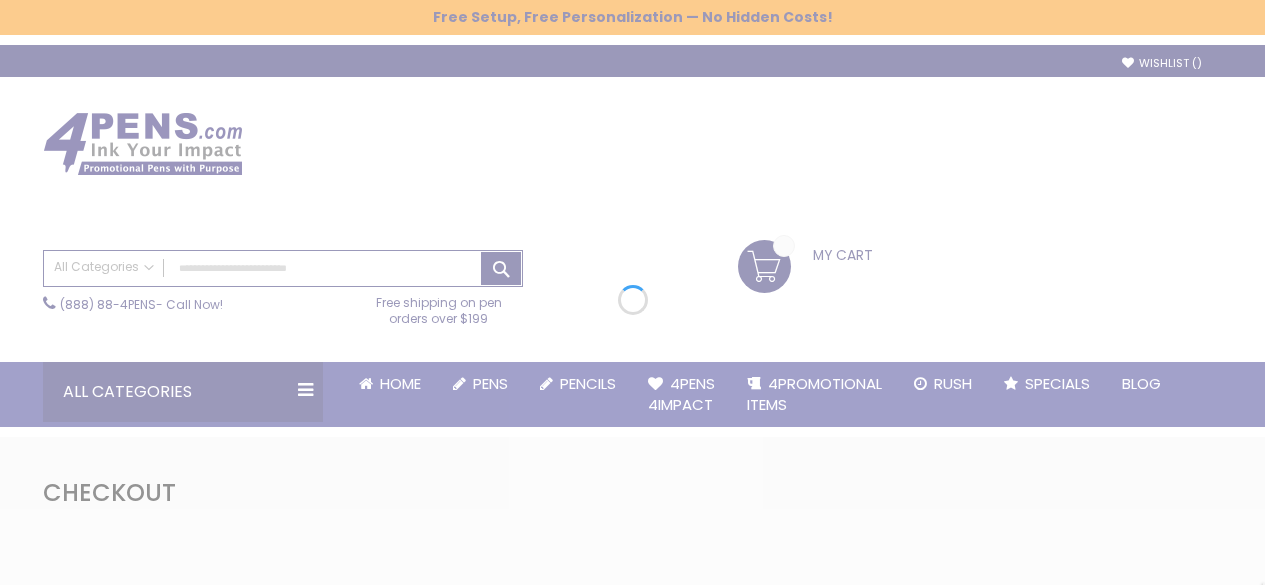 scroll, scrollTop: 0, scrollLeft: 0, axis: both 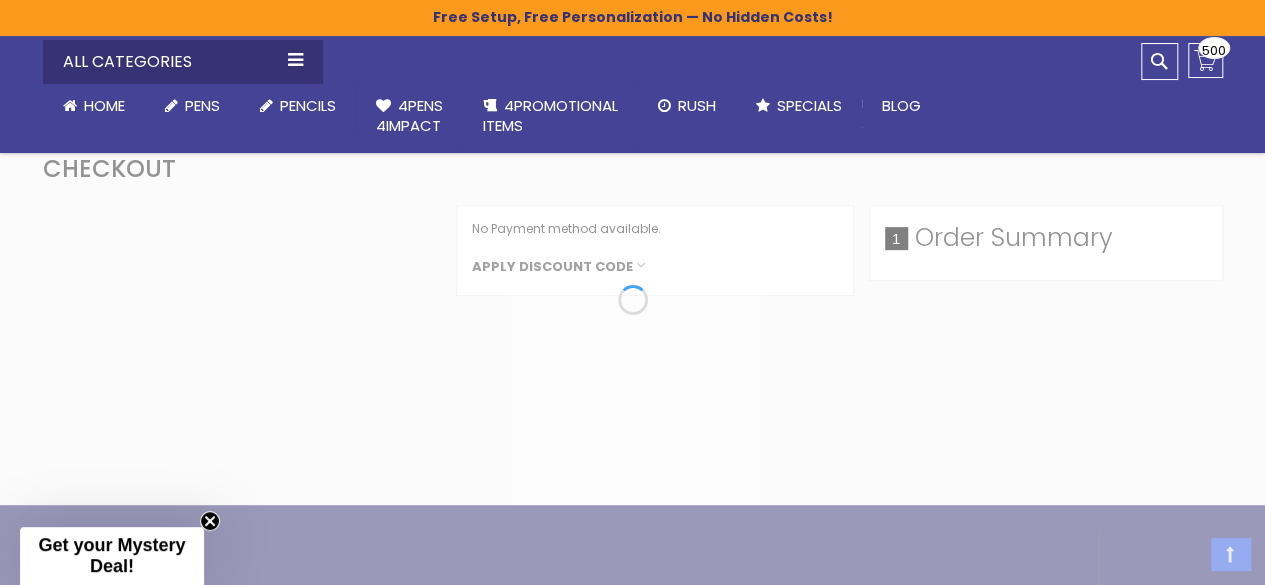 select on "*" 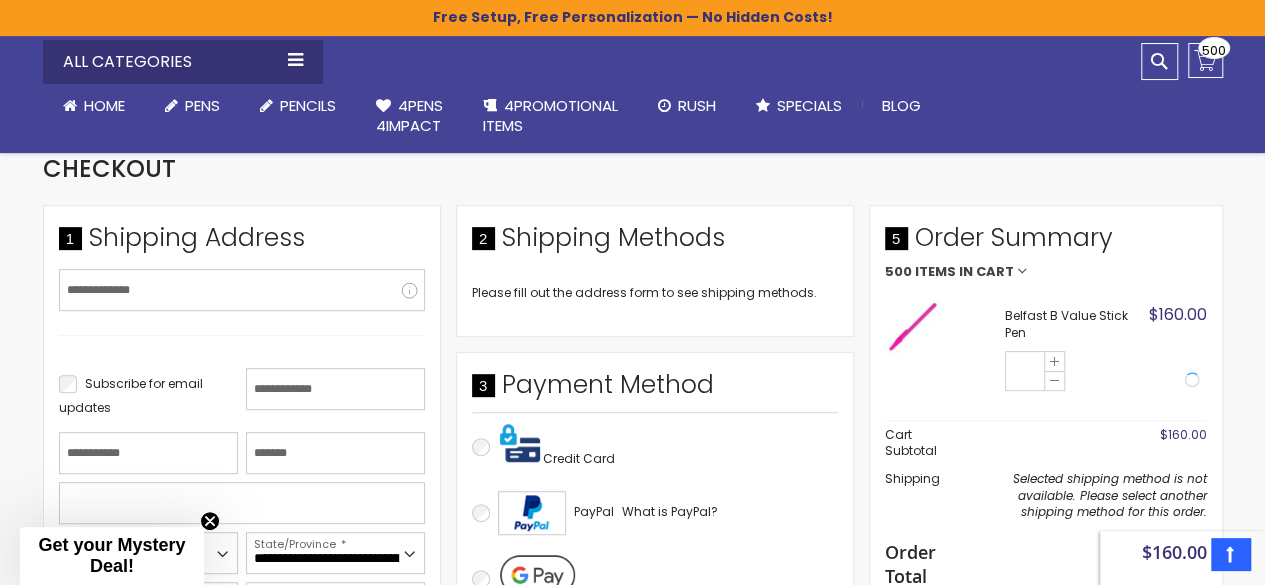 scroll, scrollTop: 405, scrollLeft: 0, axis: vertical 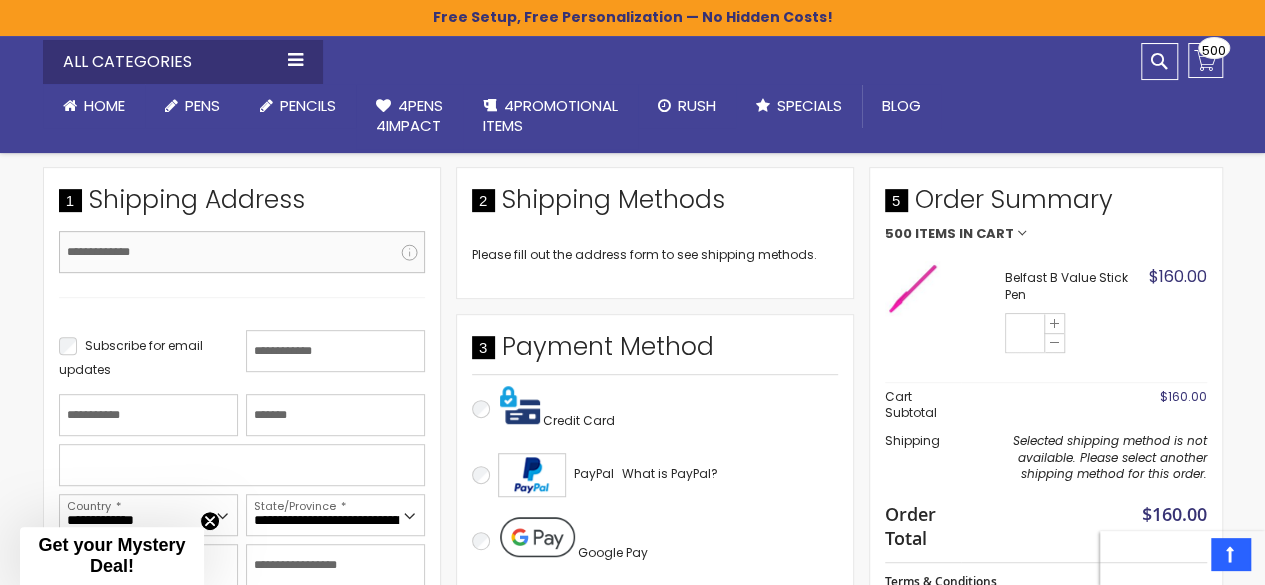 click on "Email Address" at bounding box center (242, 252) 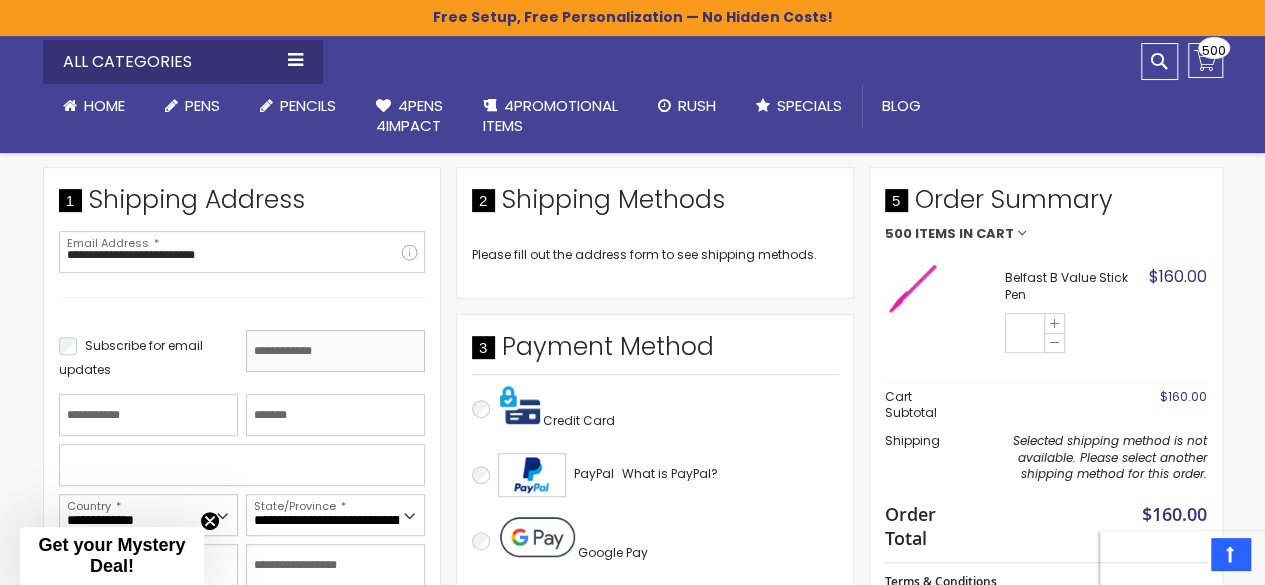 click on "First Name" at bounding box center [335, 351] 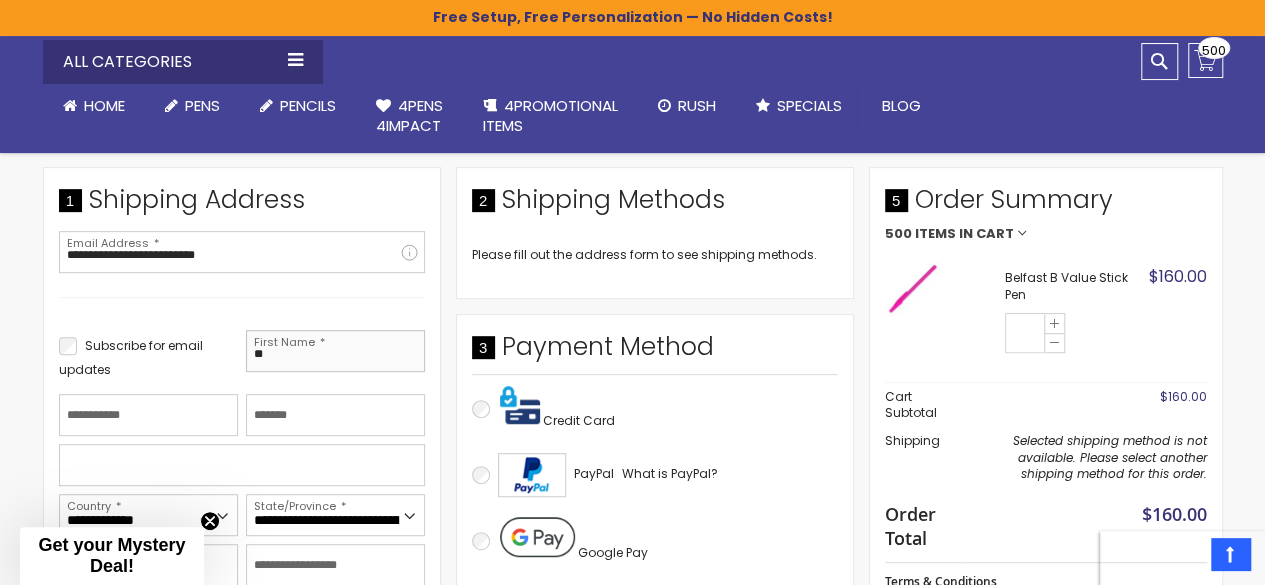 type on "*" 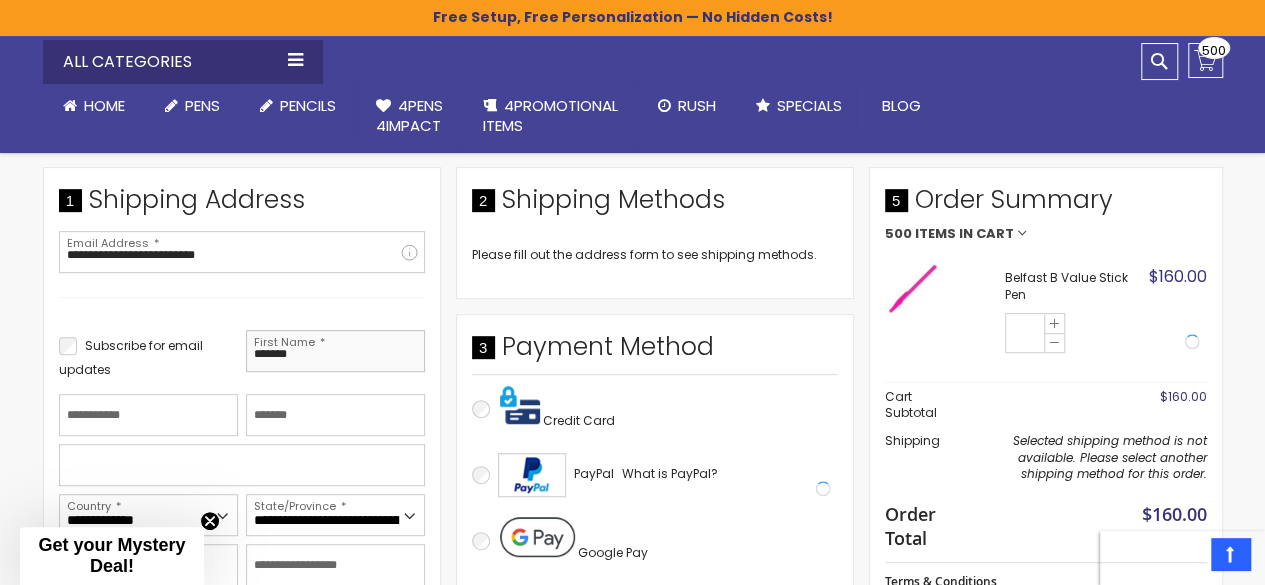 type on "*******" 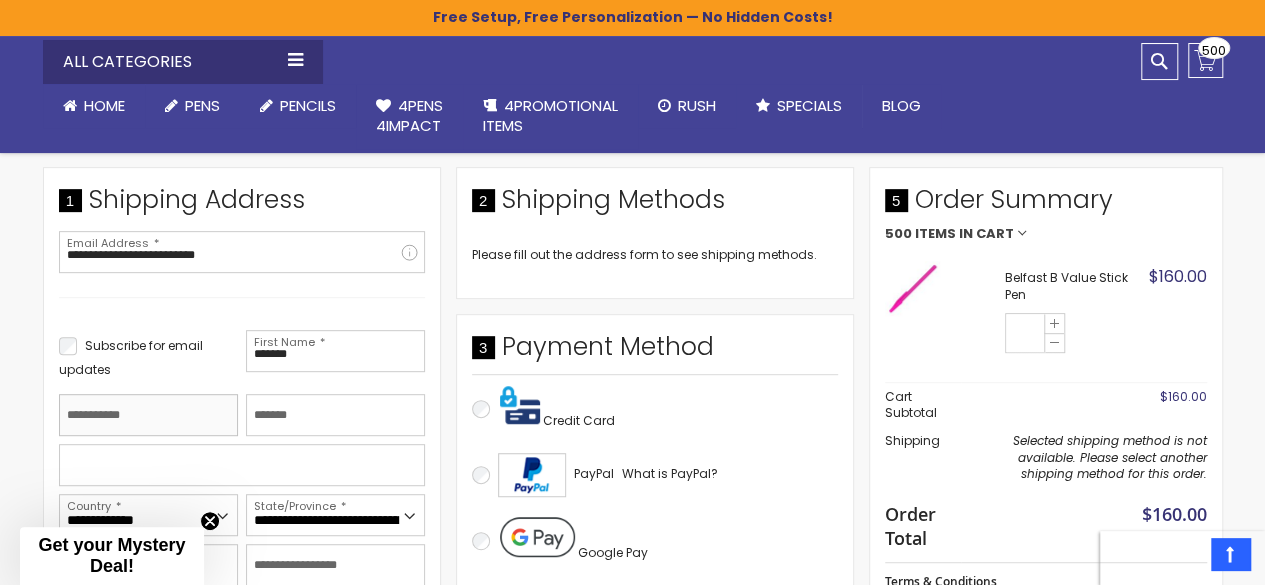 click on "Last Name" at bounding box center [148, 415] 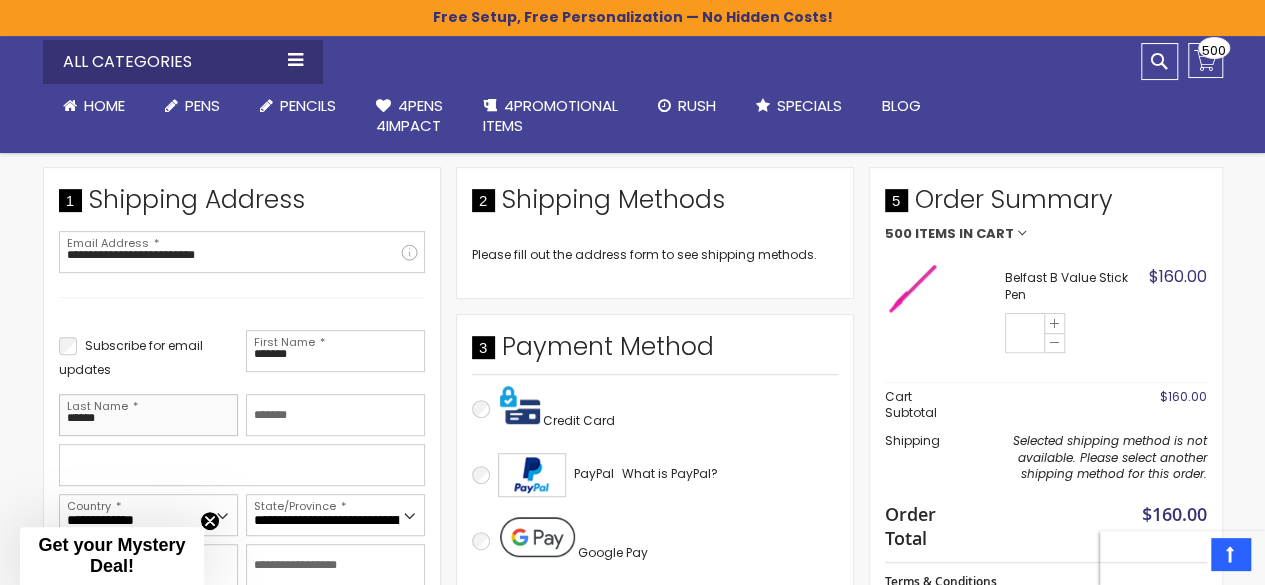 scroll, scrollTop: 623, scrollLeft: 0, axis: vertical 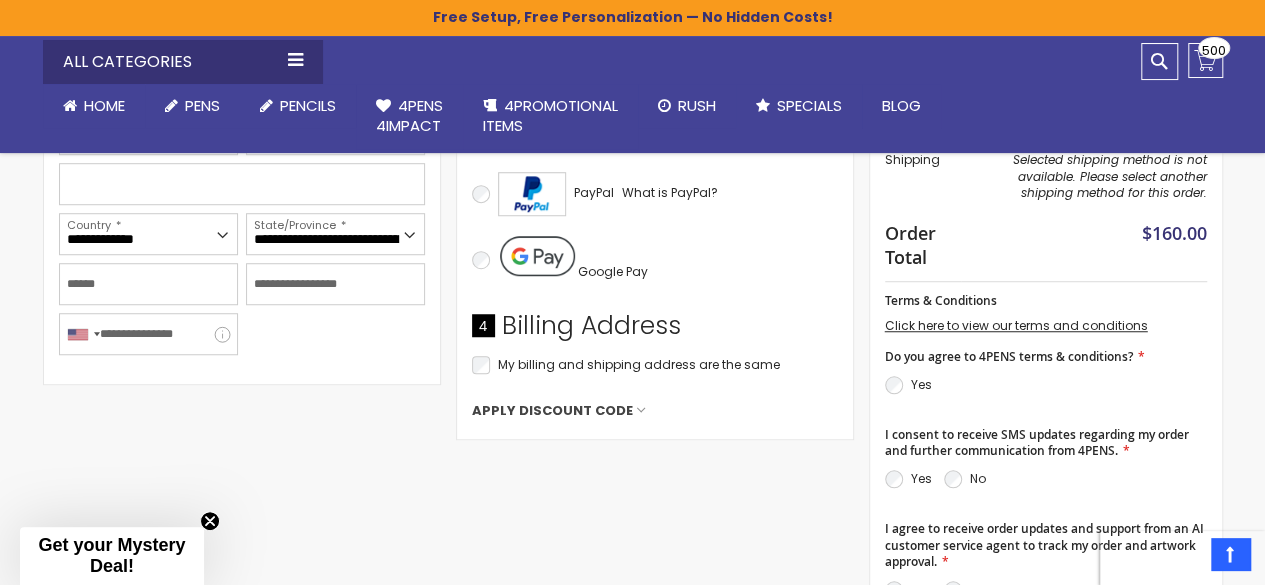 type on "******" 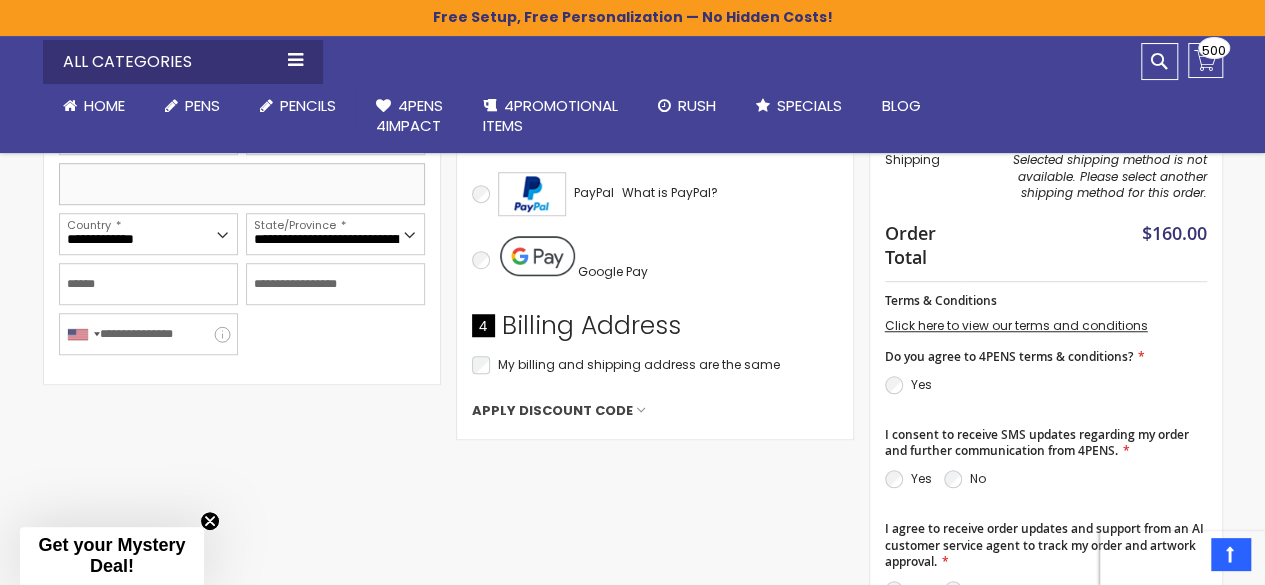 click at bounding box center (242, 184) 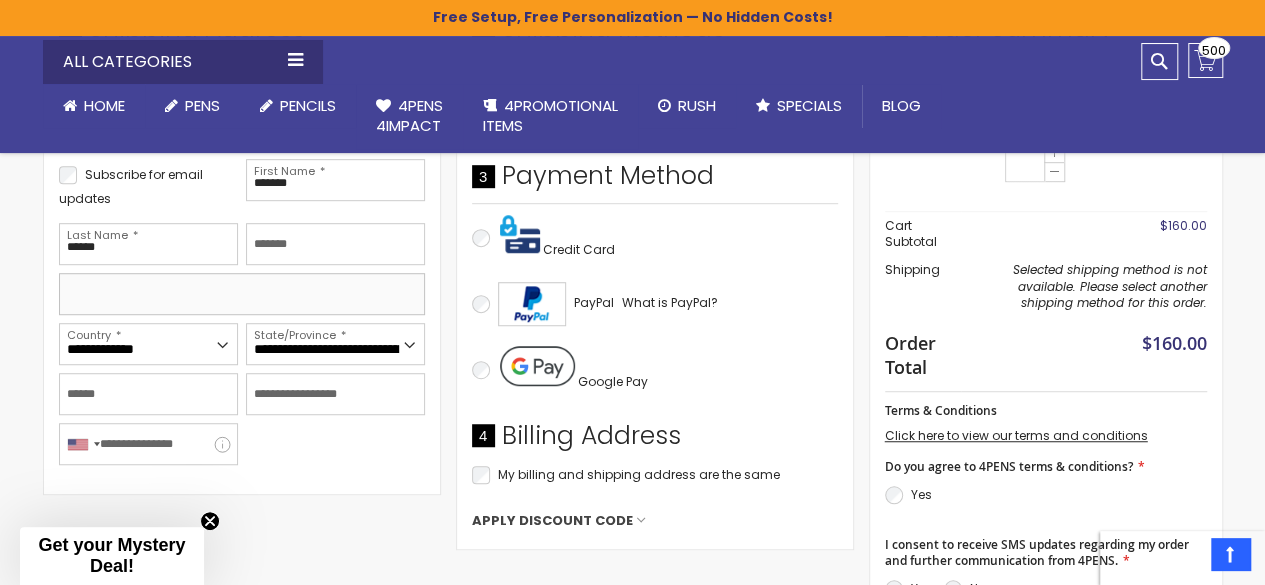 scroll, scrollTop: 510, scrollLeft: 0, axis: vertical 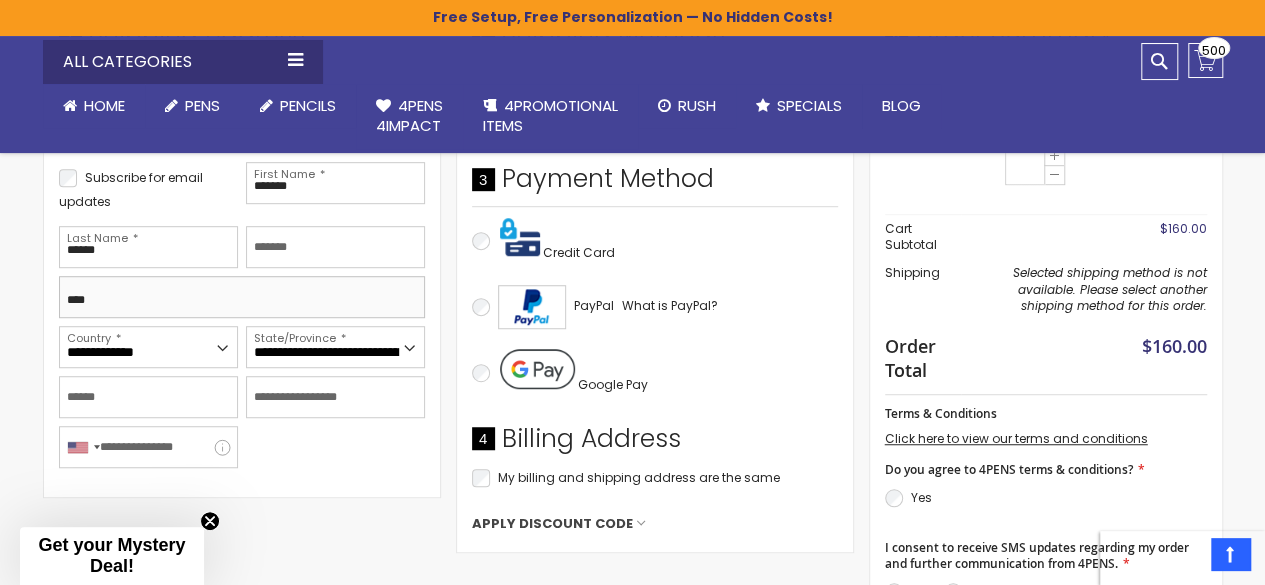type on "**********" 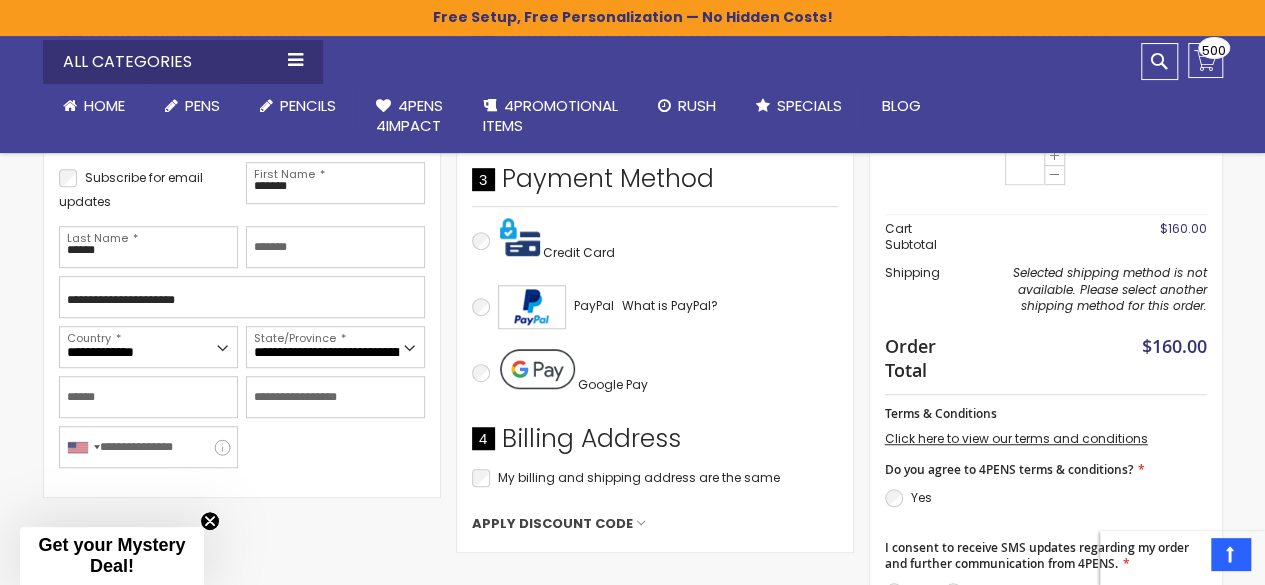 select on "**" 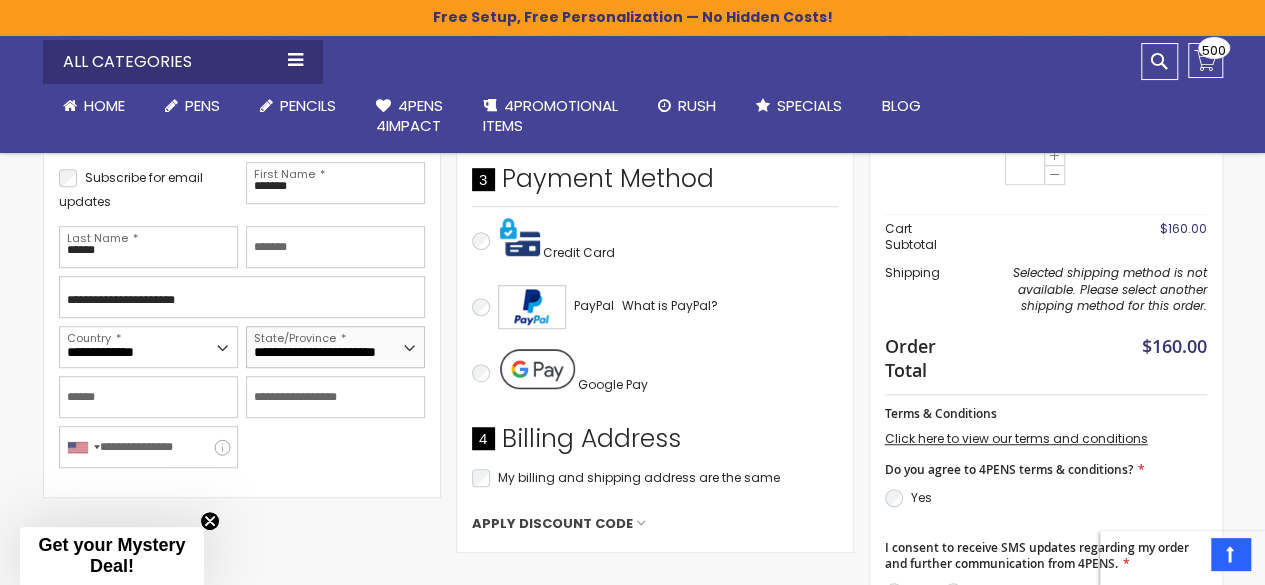 type on "********" 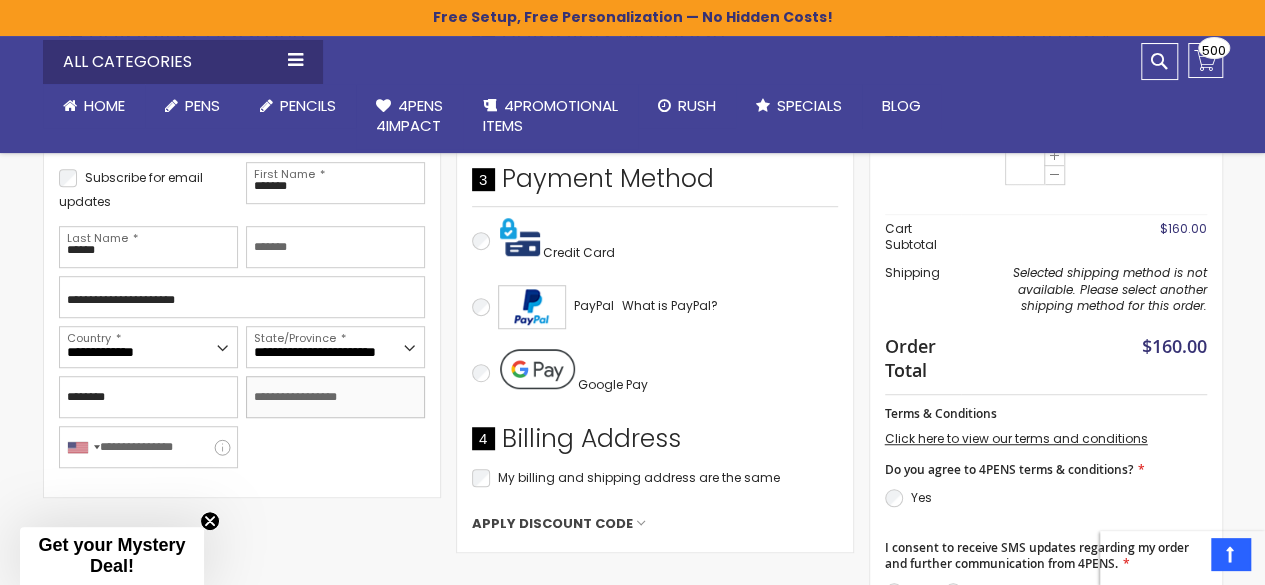 type on "**********" 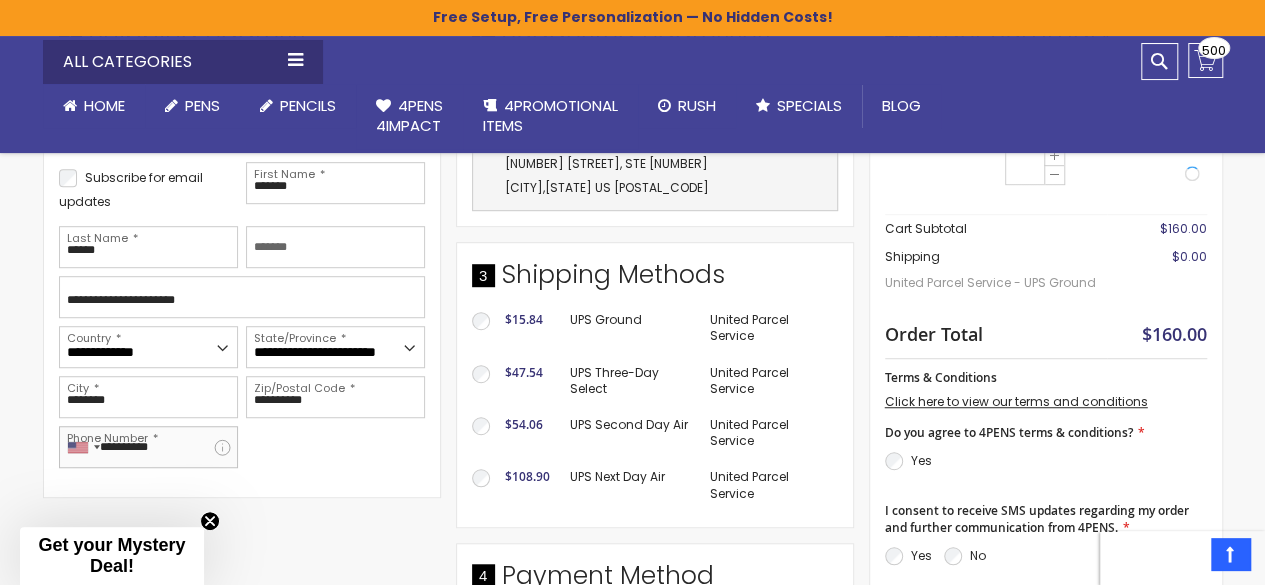 drag, startPoint x: 187, startPoint y: 453, endPoint x: 77, endPoint y: 425, distance: 113.507706 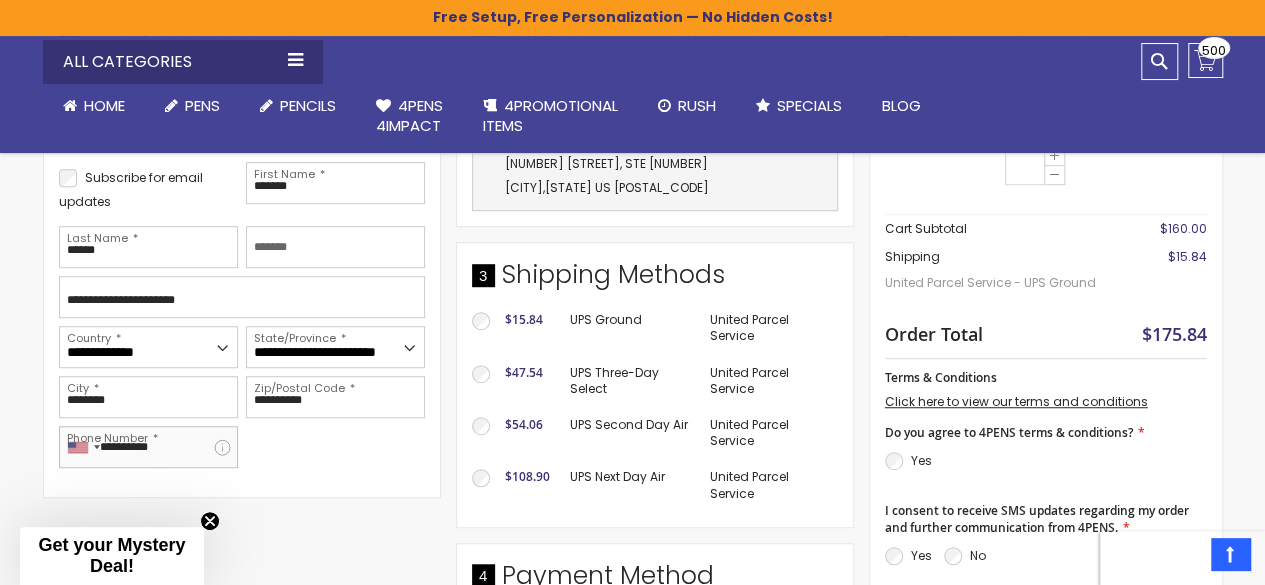 type on "**********" 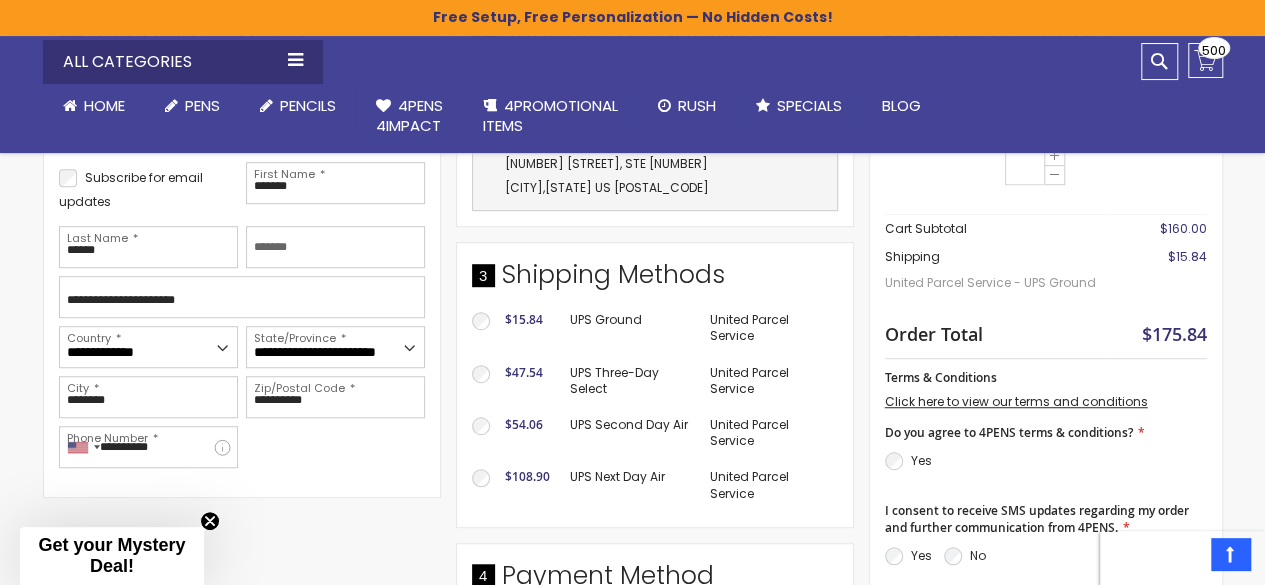 click on "**********" at bounding box center [242, 315] 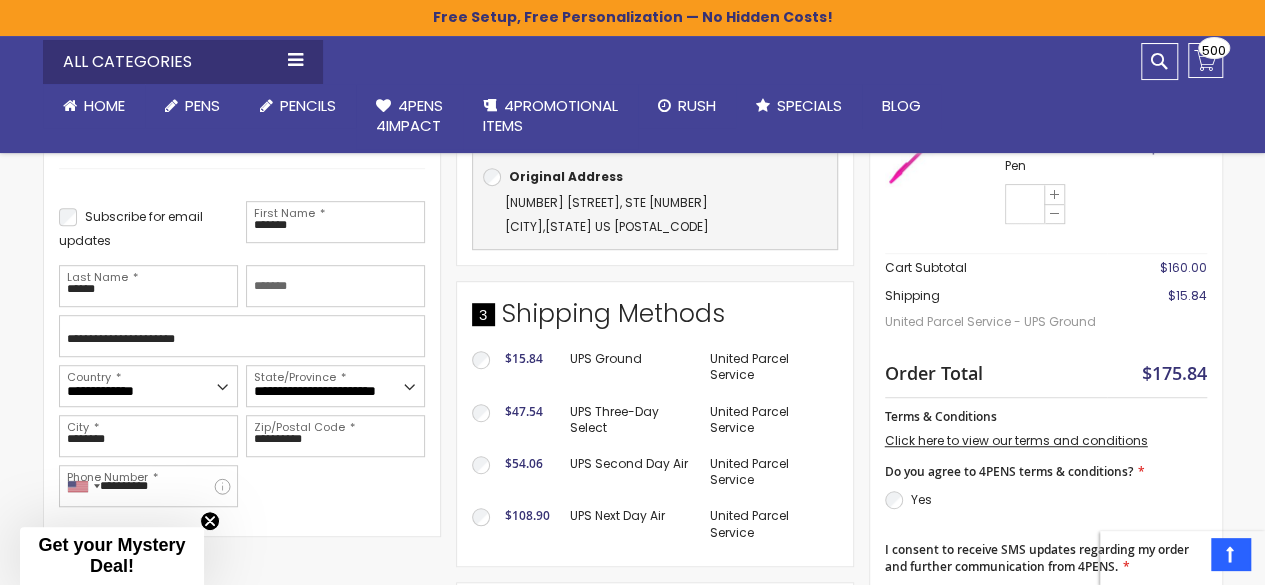 scroll, scrollTop: 454, scrollLeft: 0, axis: vertical 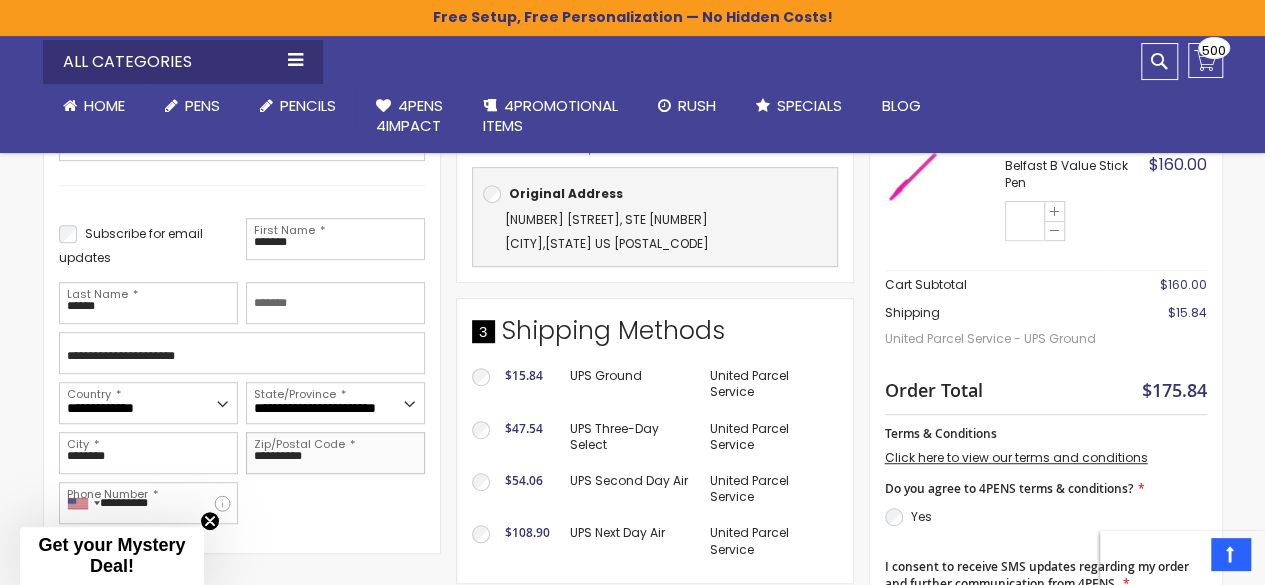 click on "**********" at bounding box center [335, 453] 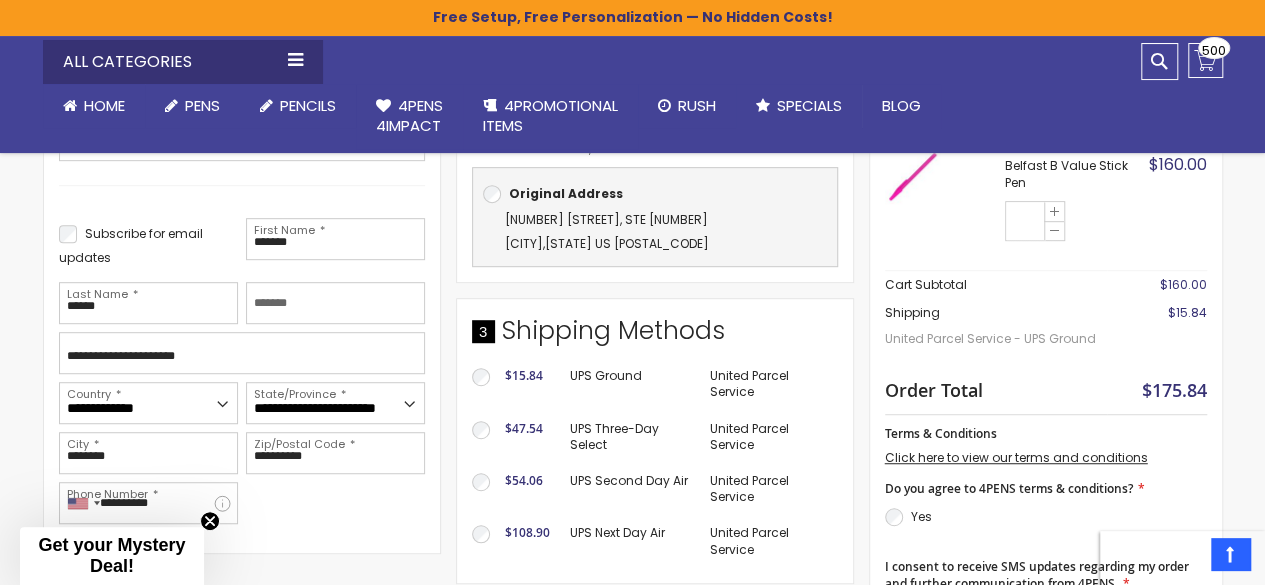 click on "**********" at bounding box center (242, 371) 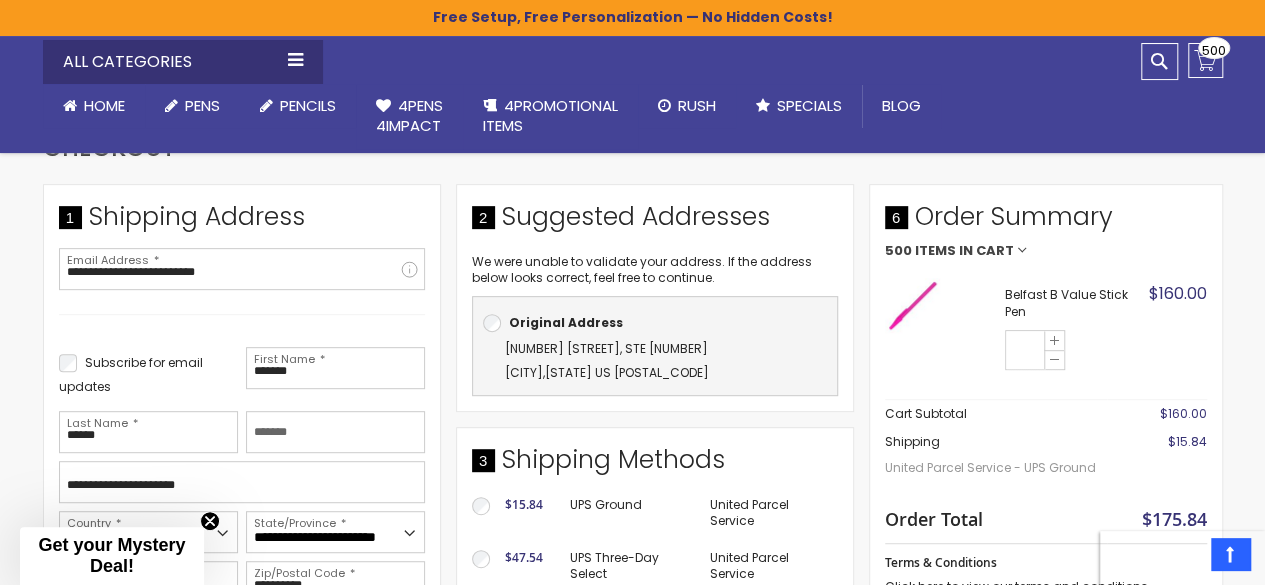 scroll, scrollTop: 327, scrollLeft: 0, axis: vertical 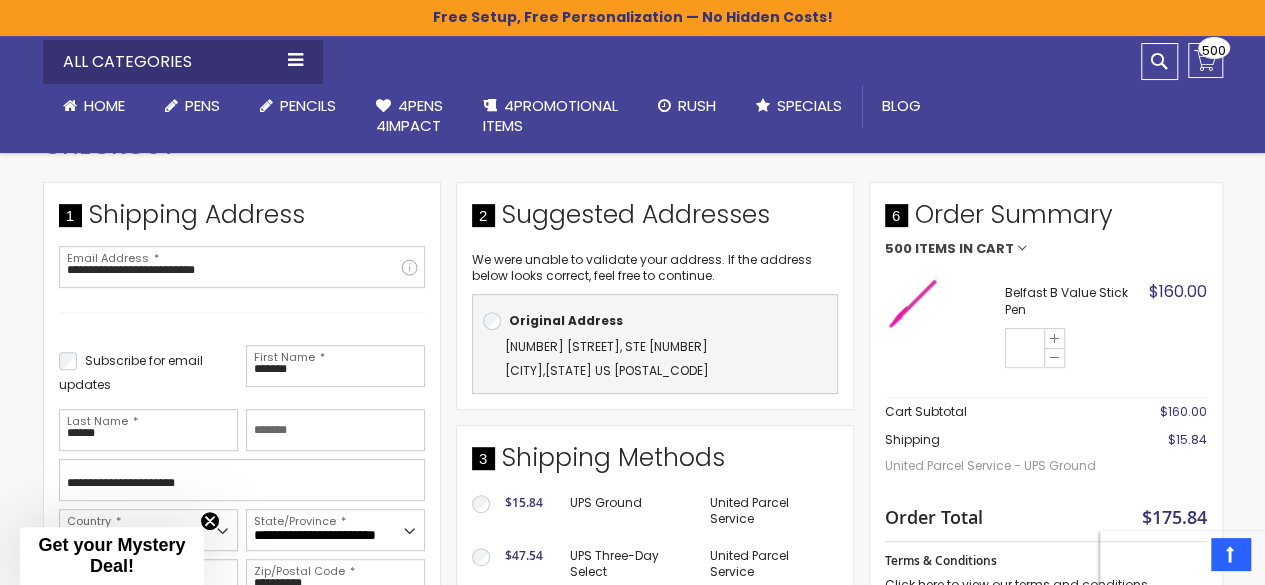 click on "115 W 45th St, STE 603
New York ,
NY
US
10036-4005" at bounding box center (655, 359) 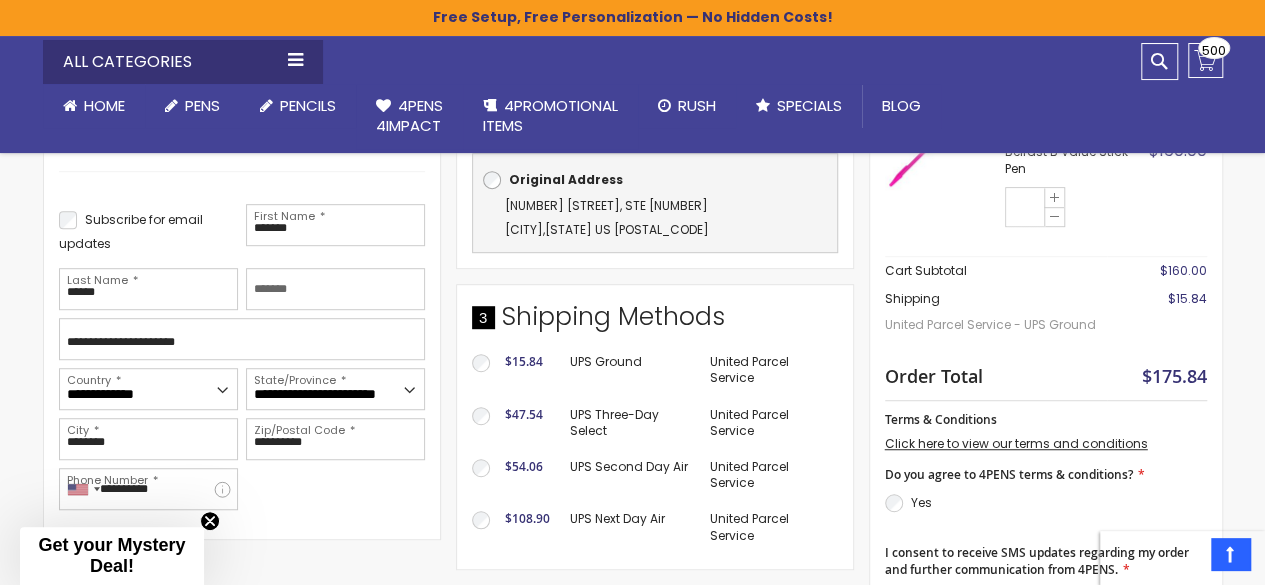 scroll, scrollTop: 469, scrollLeft: 0, axis: vertical 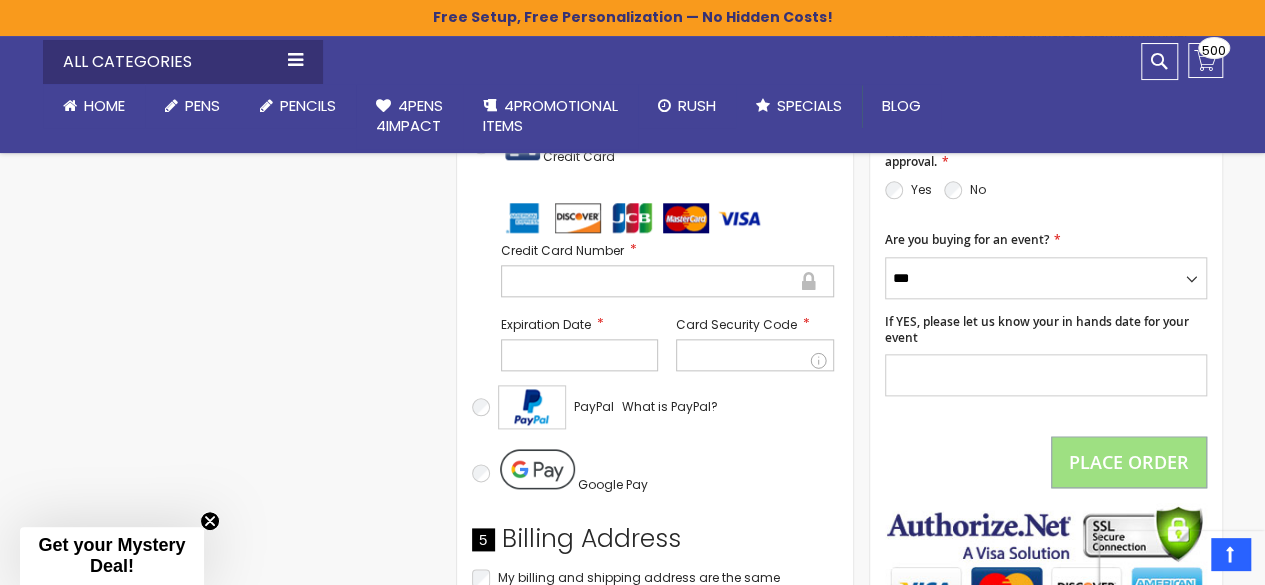 click at bounding box center [667, 281] 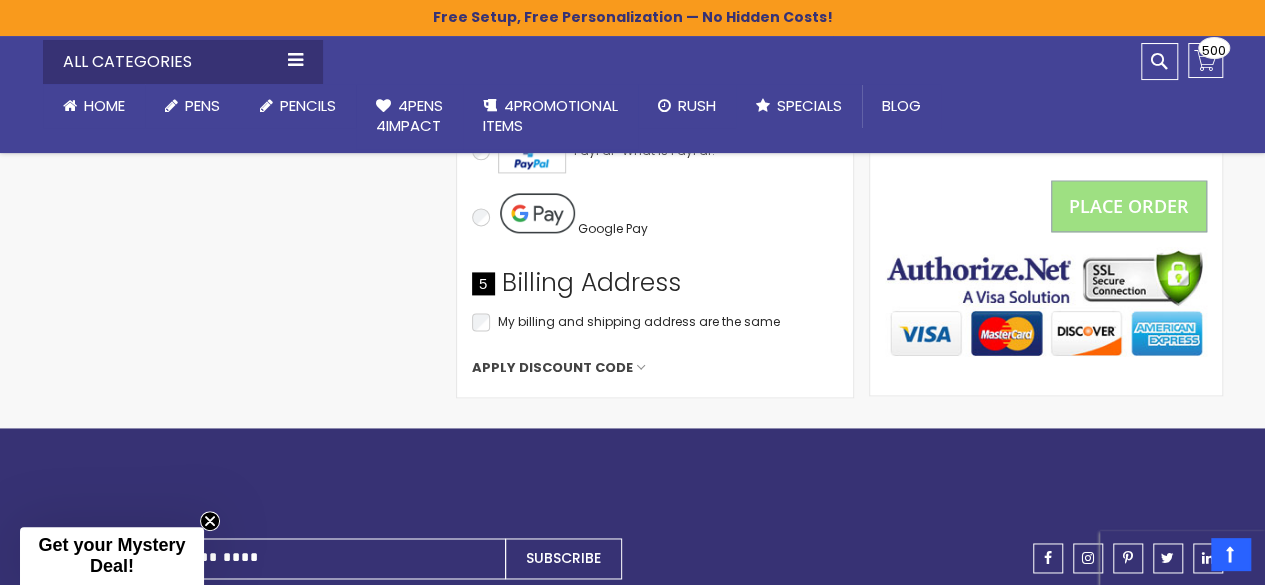 click on "**********" at bounding box center (456, -169) 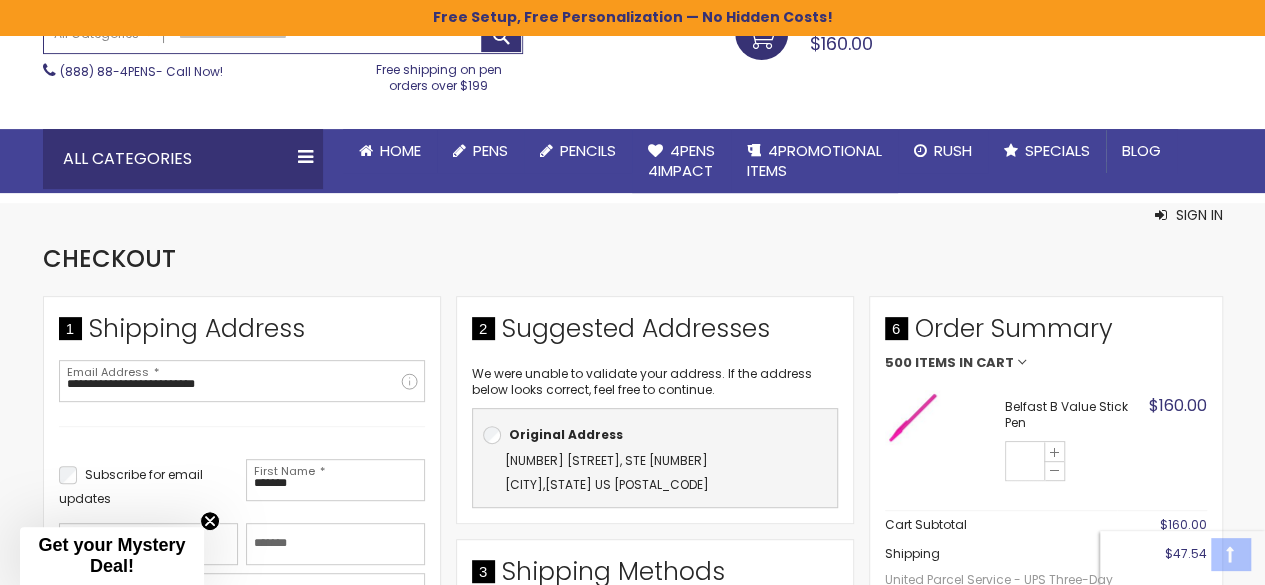 scroll, scrollTop: 299, scrollLeft: 0, axis: vertical 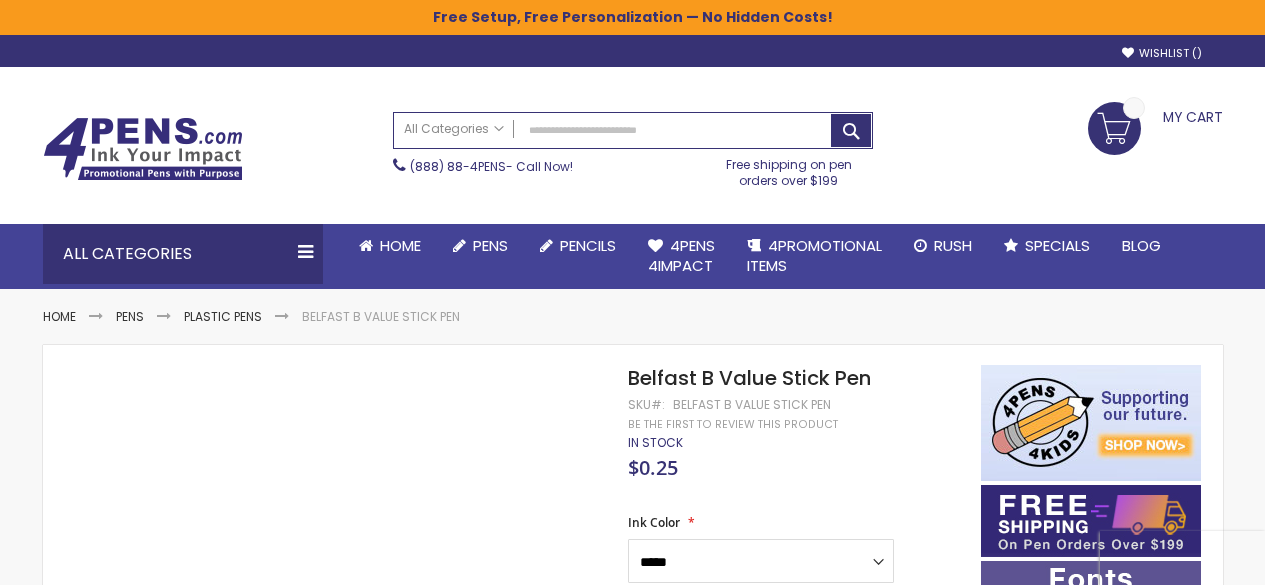 select on "****" 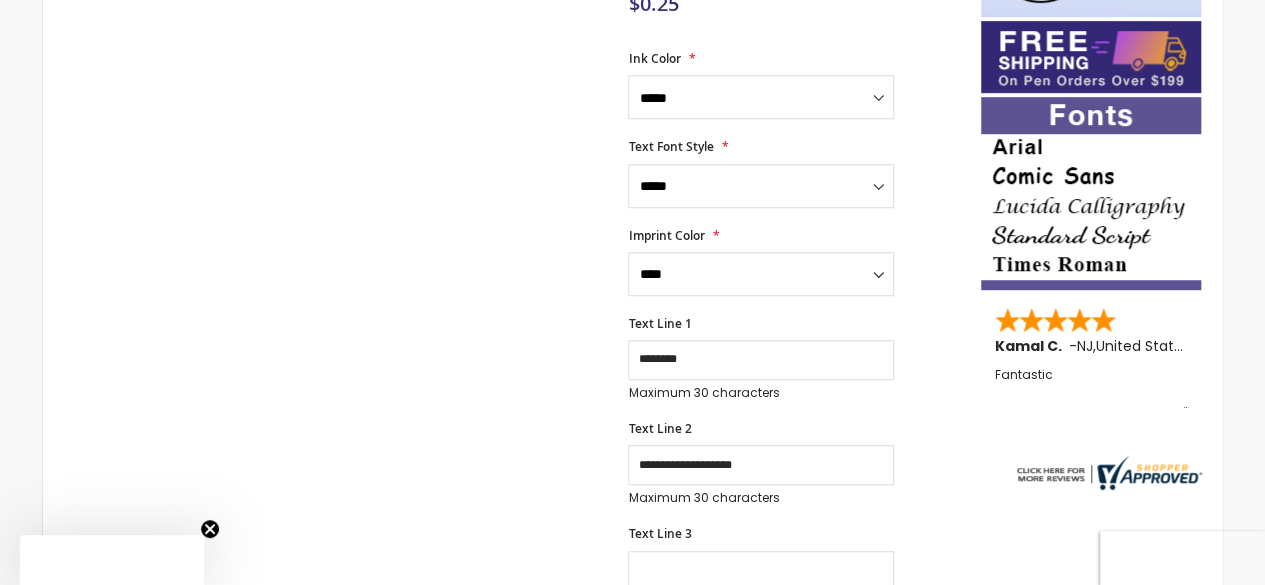scroll, scrollTop: 0, scrollLeft: 0, axis: both 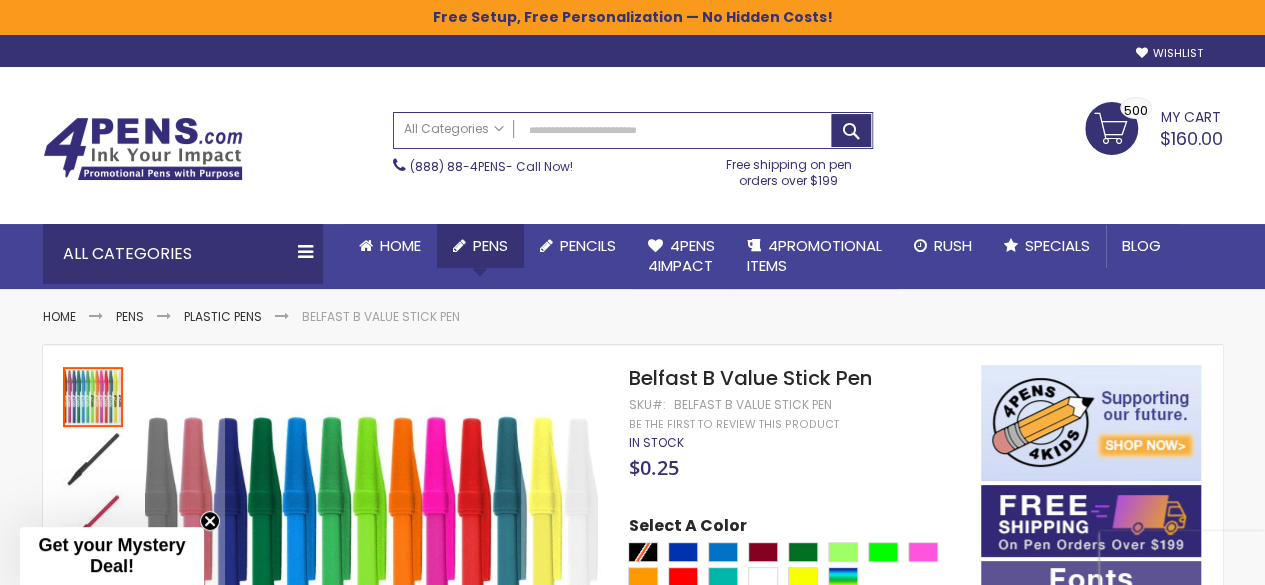 click at bounding box center (459, 245) 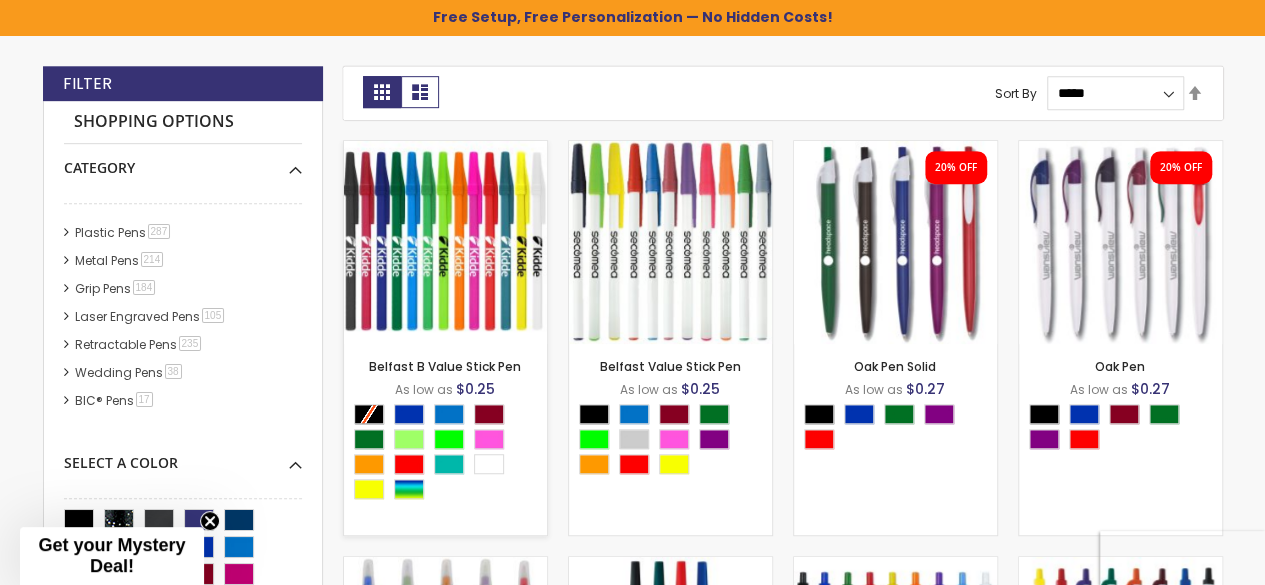 scroll, scrollTop: 0, scrollLeft: 0, axis: both 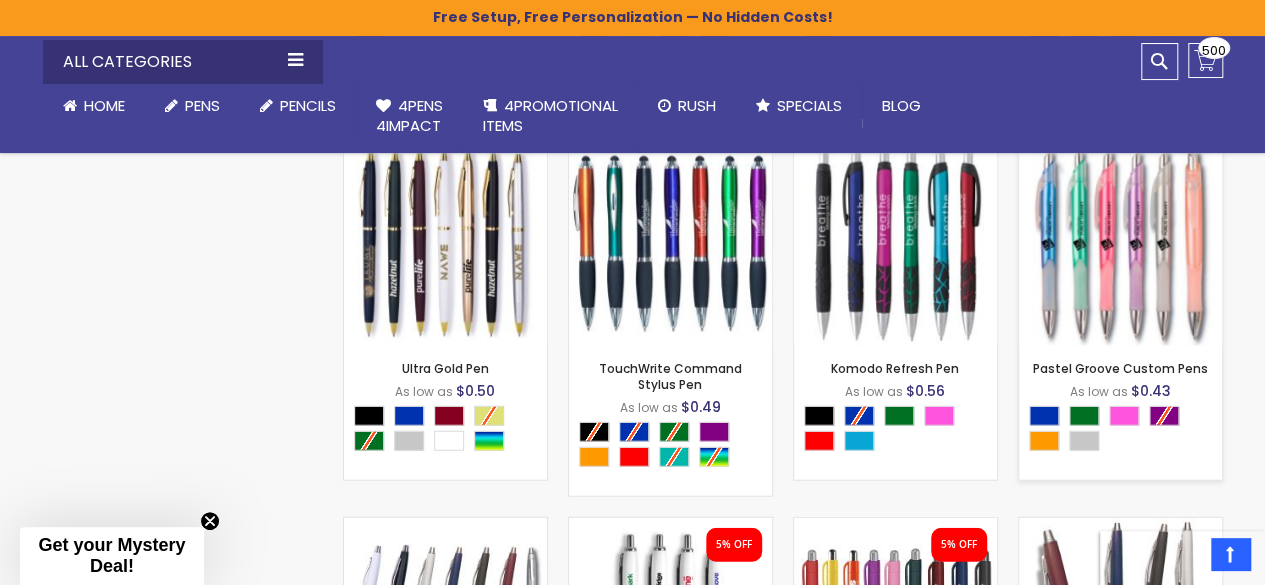 click at bounding box center (1120, 244) 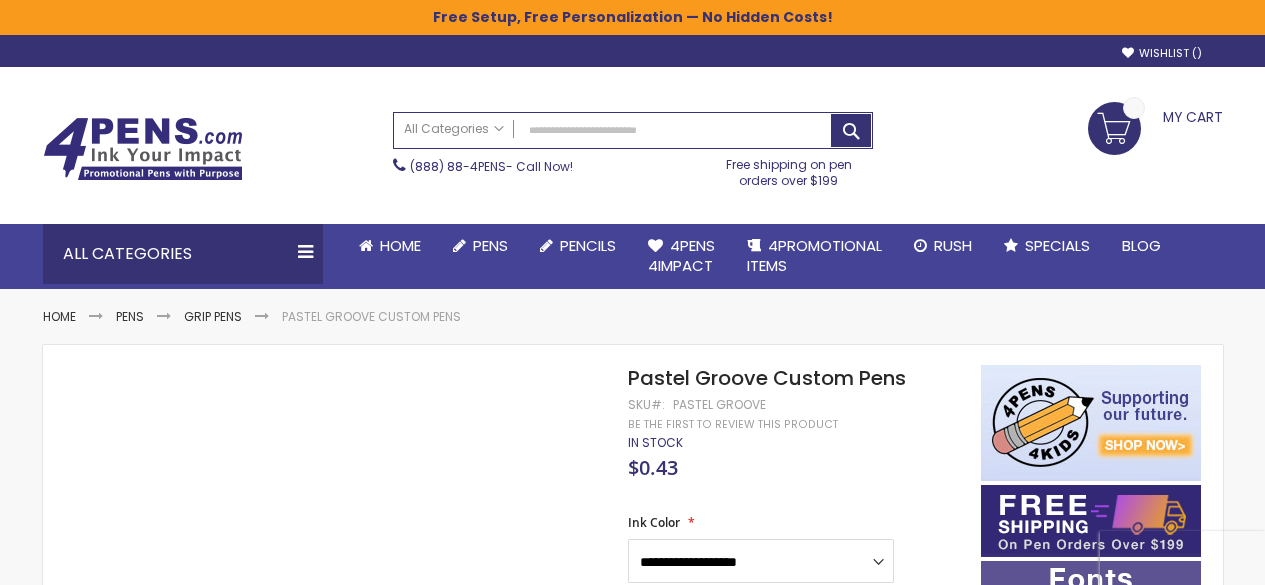 scroll, scrollTop: 0, scrollLeft: 0, axis: both 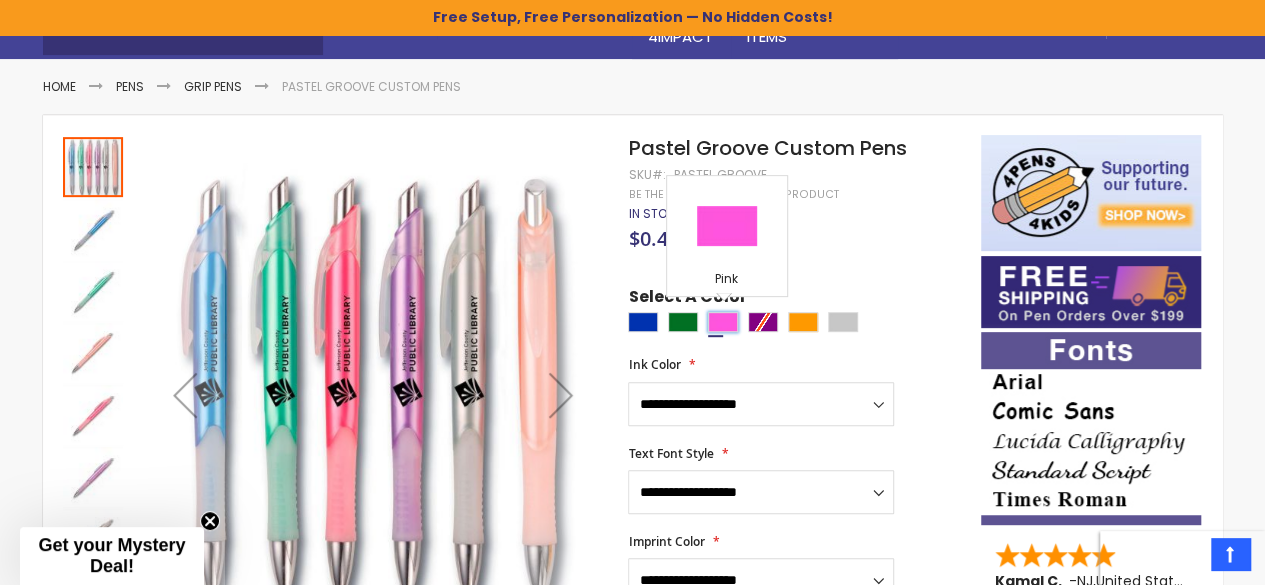 click at bounding box center [723, 322] 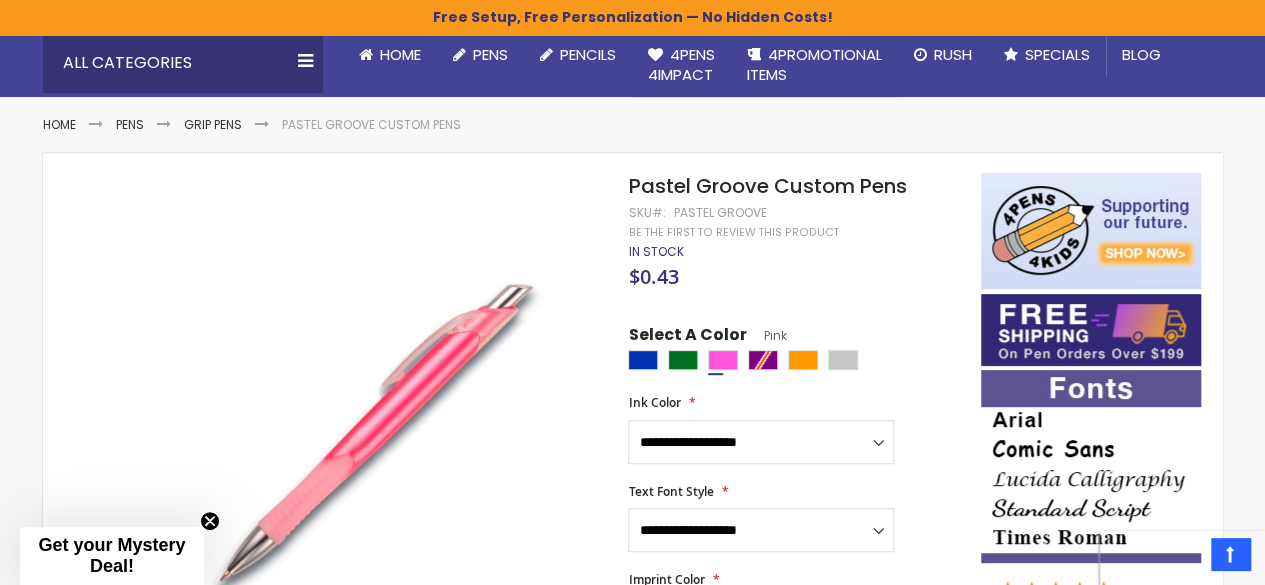 scroll, scrollTop: 281, scrollLeft: 0, axis: vertical 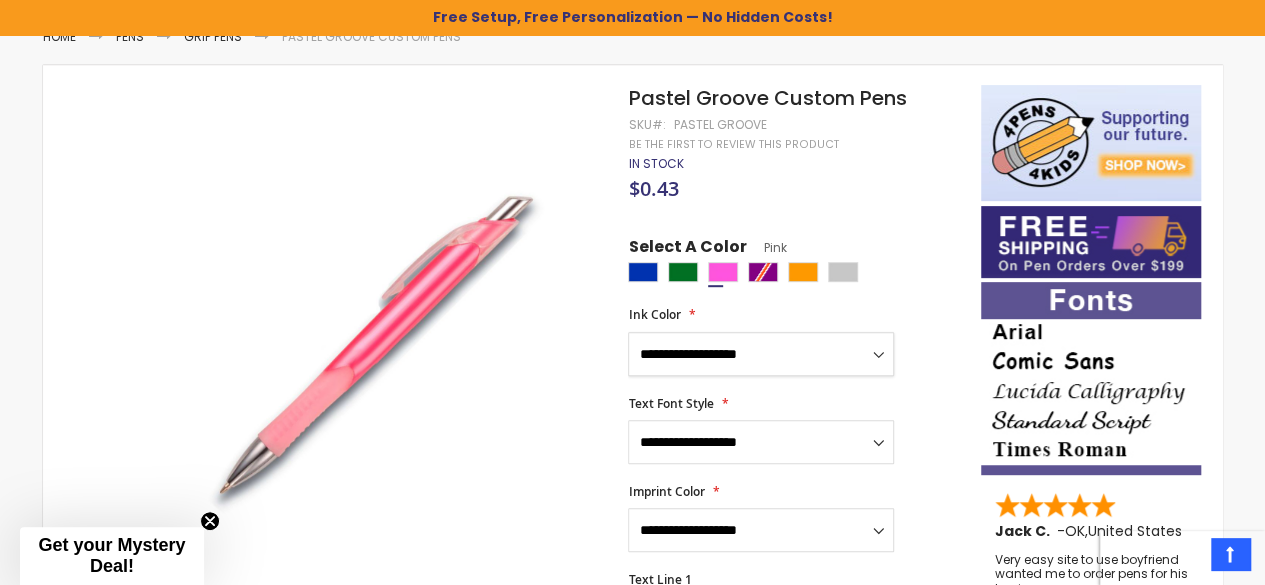 click on "**********" at bounding box center [761, 354] 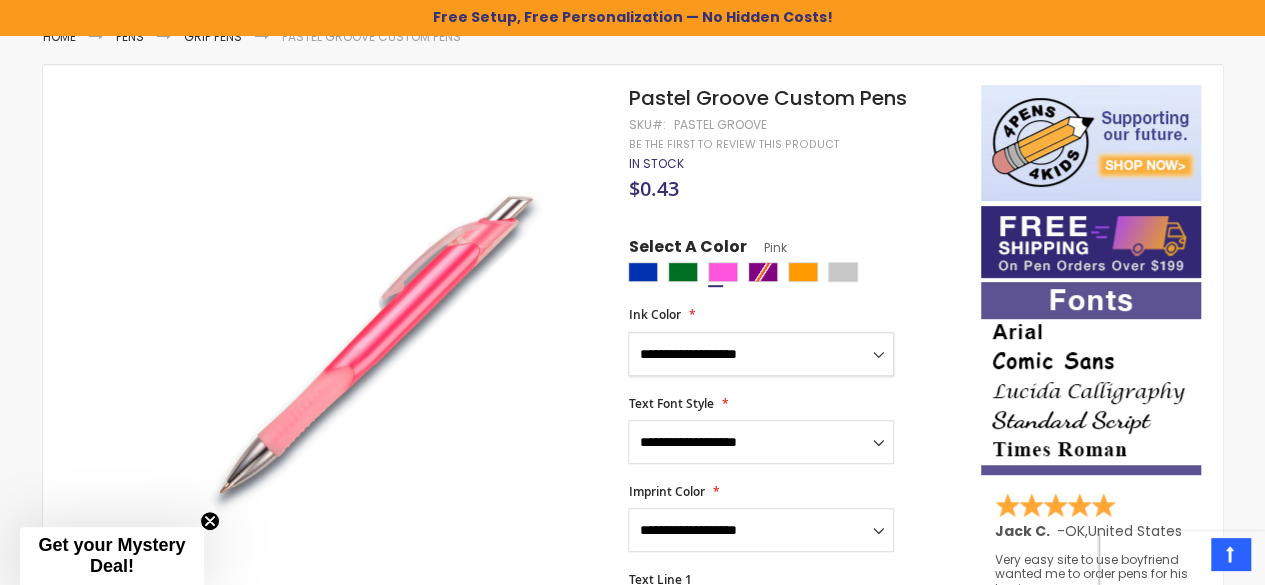 select on "***" 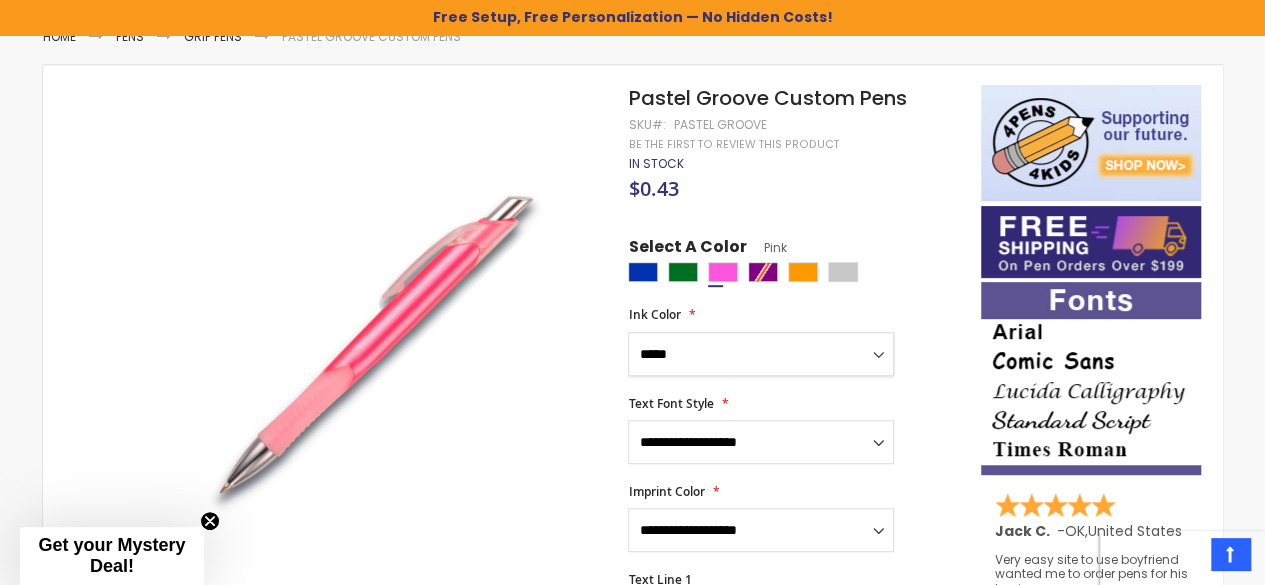click on "**********" at bounding box center [761, 354] 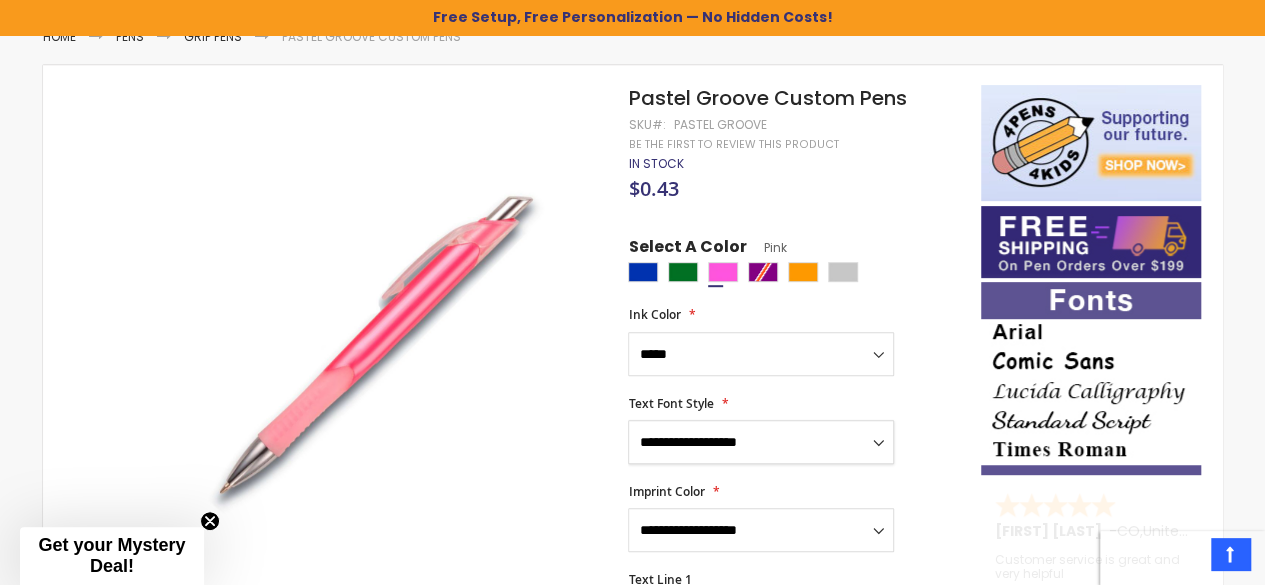 click on "**********" at bounding box center (761, 442) 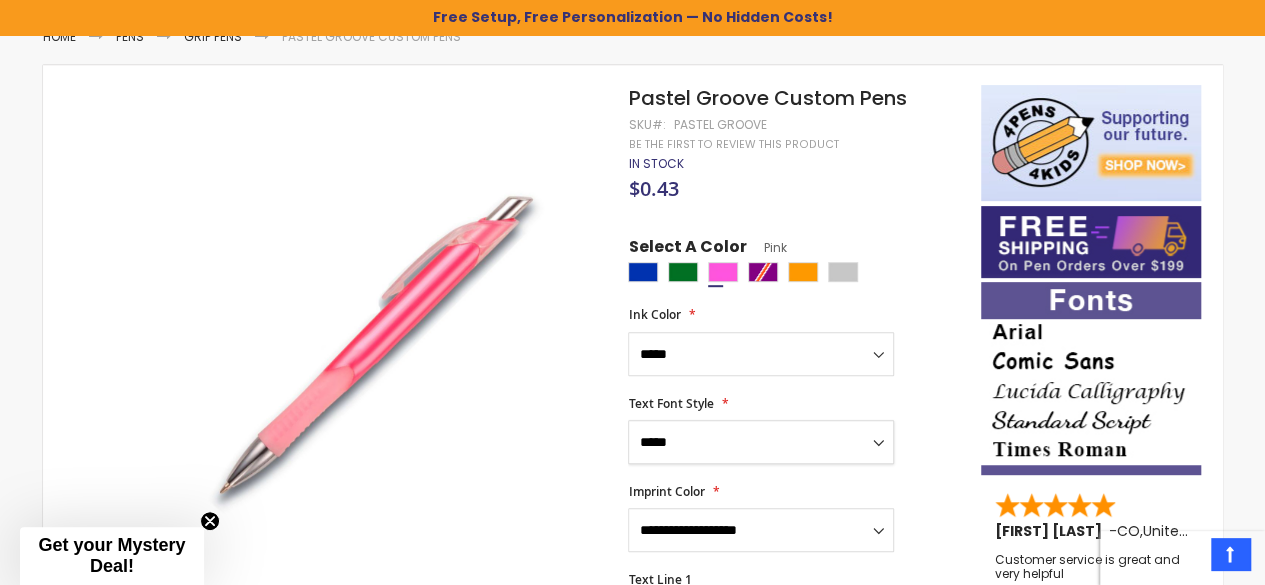 click on "**********" at bounding box center [761, 442] 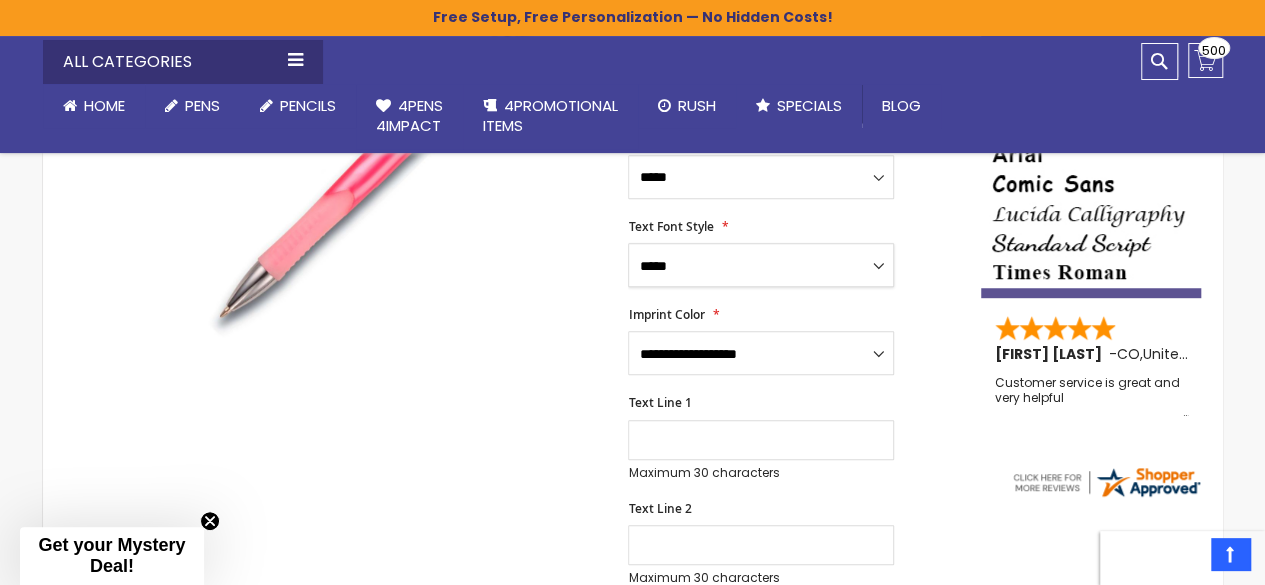 scroll, scrollTop: 457, scrollLeft: 0, axis: vertical 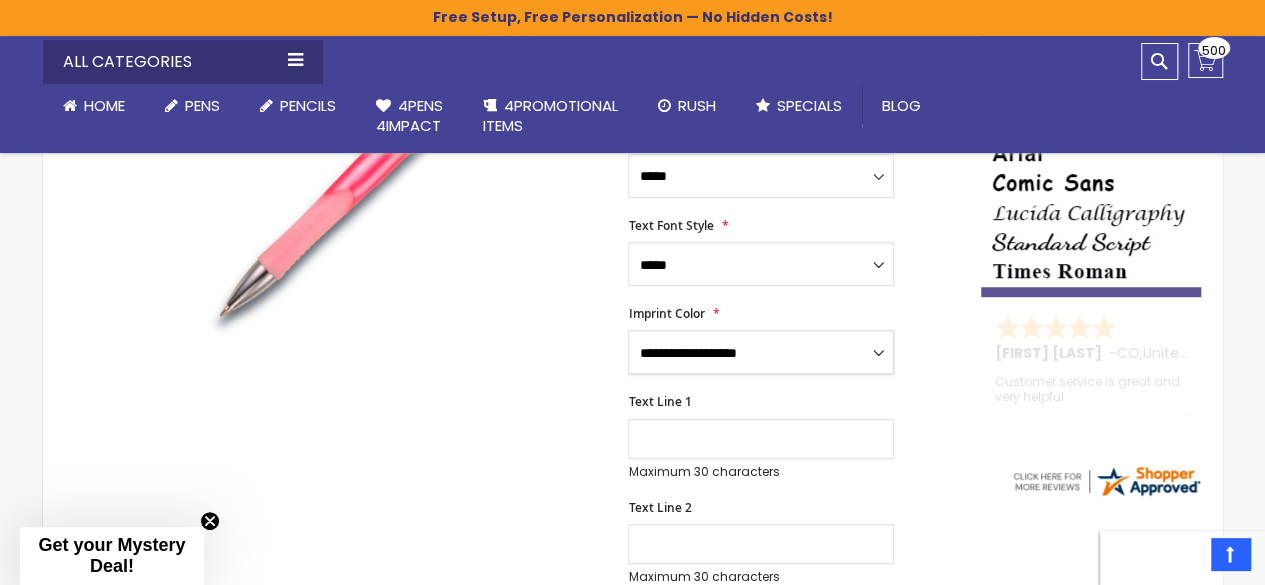 click on "**********" at bounding box center [761, 352] 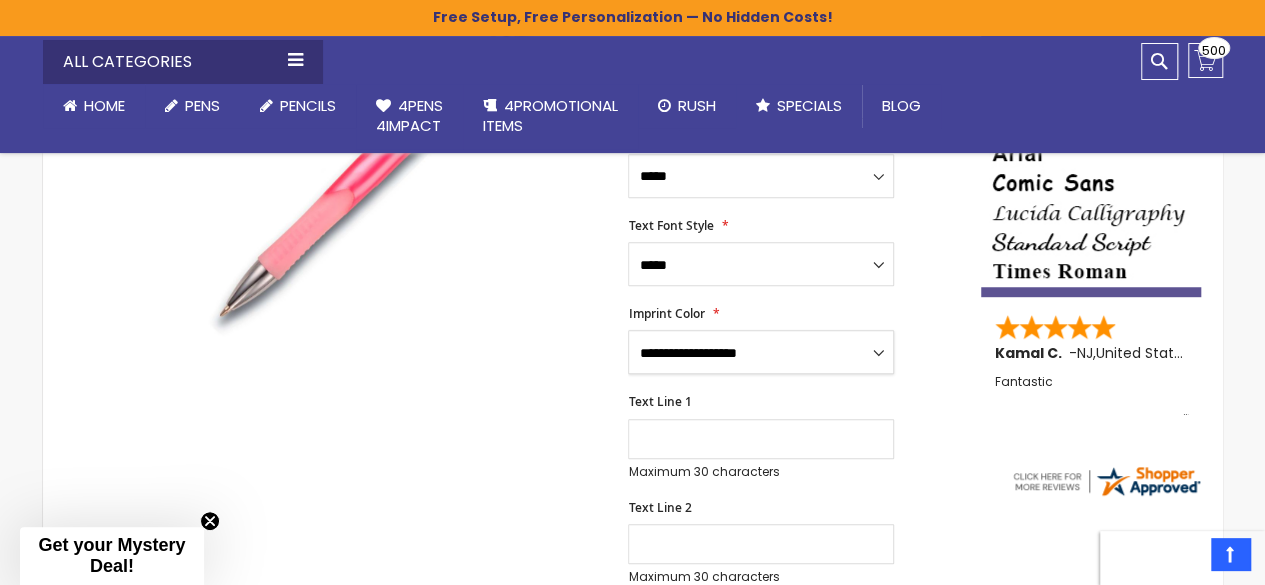 select on "***" 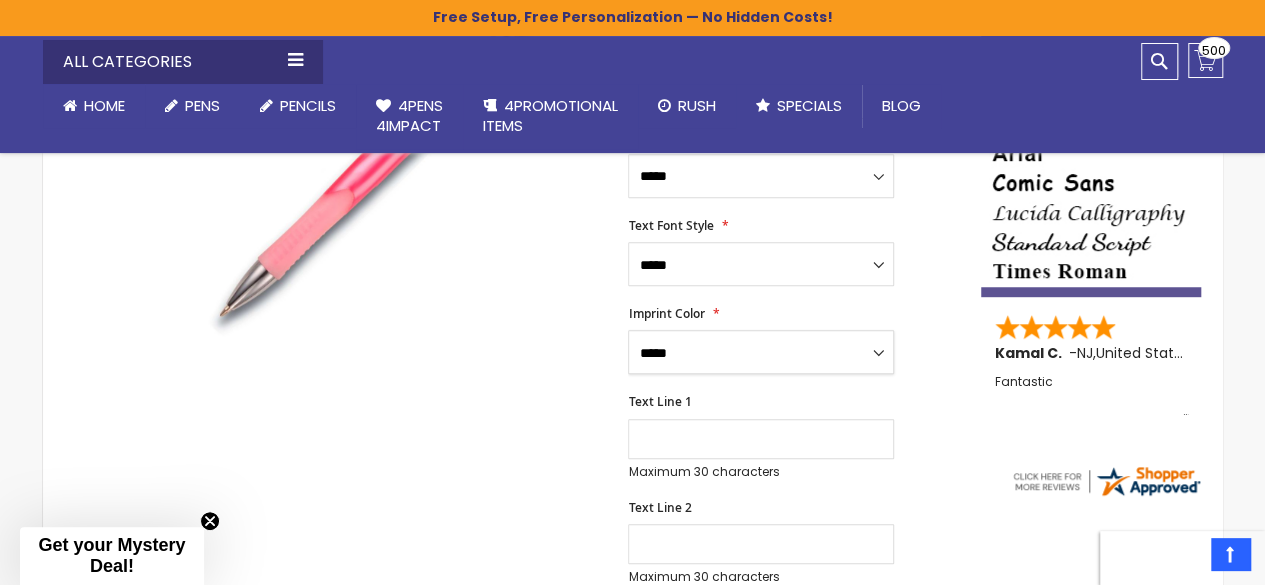 click on "**********" at bounding box center (761, 352) 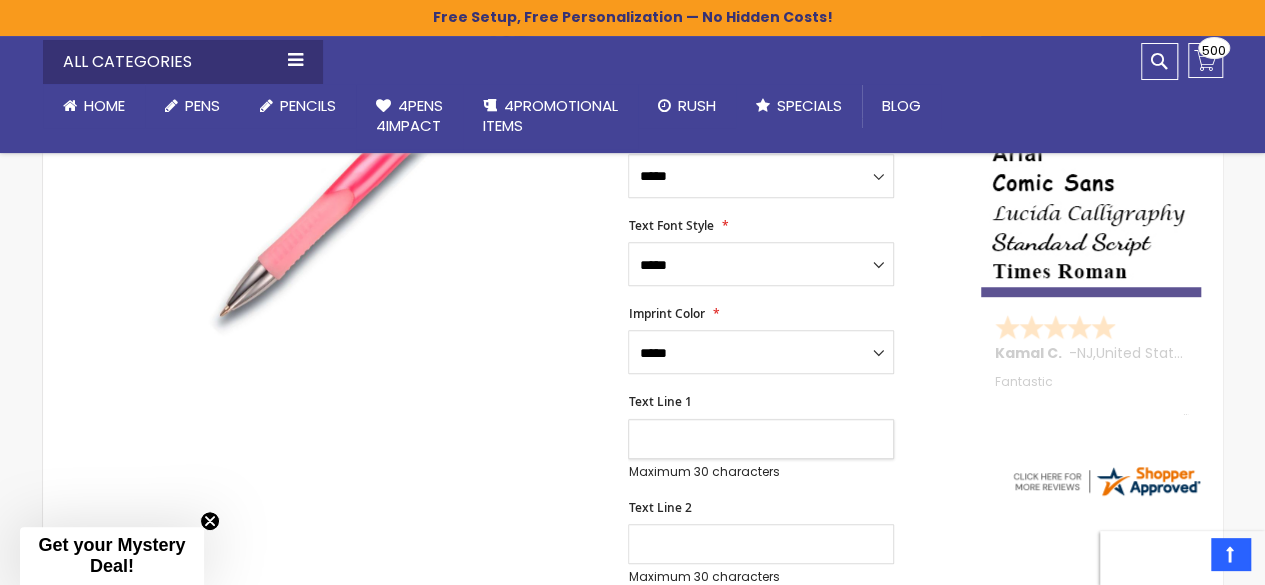 click on "Text Line 1" at bounding box center (761, 439) 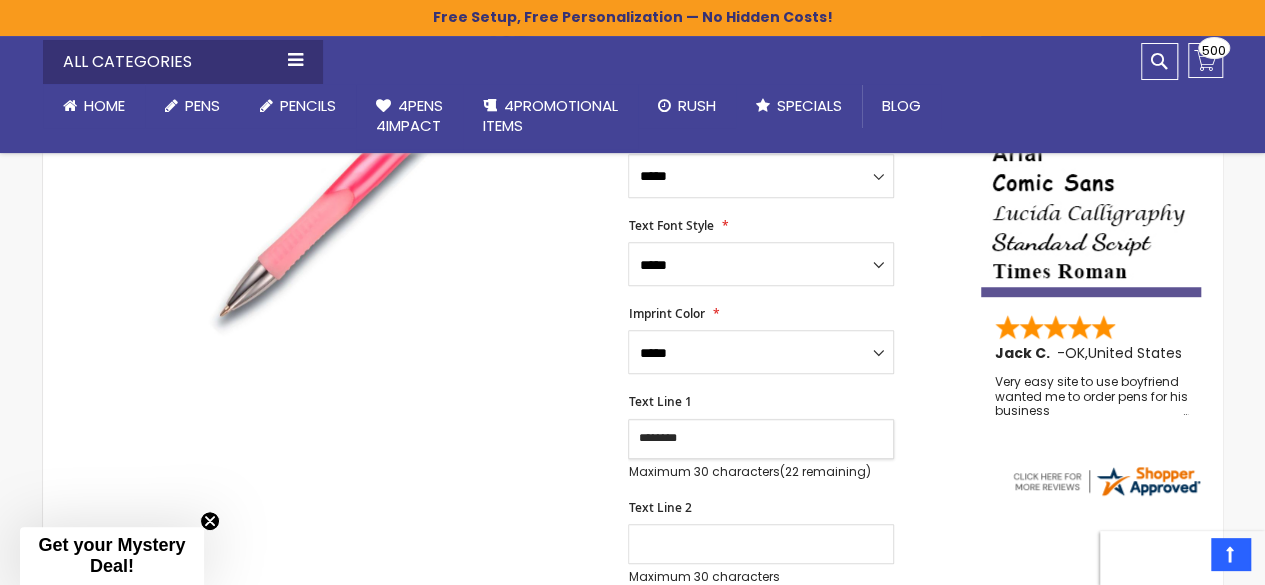 type on "********" 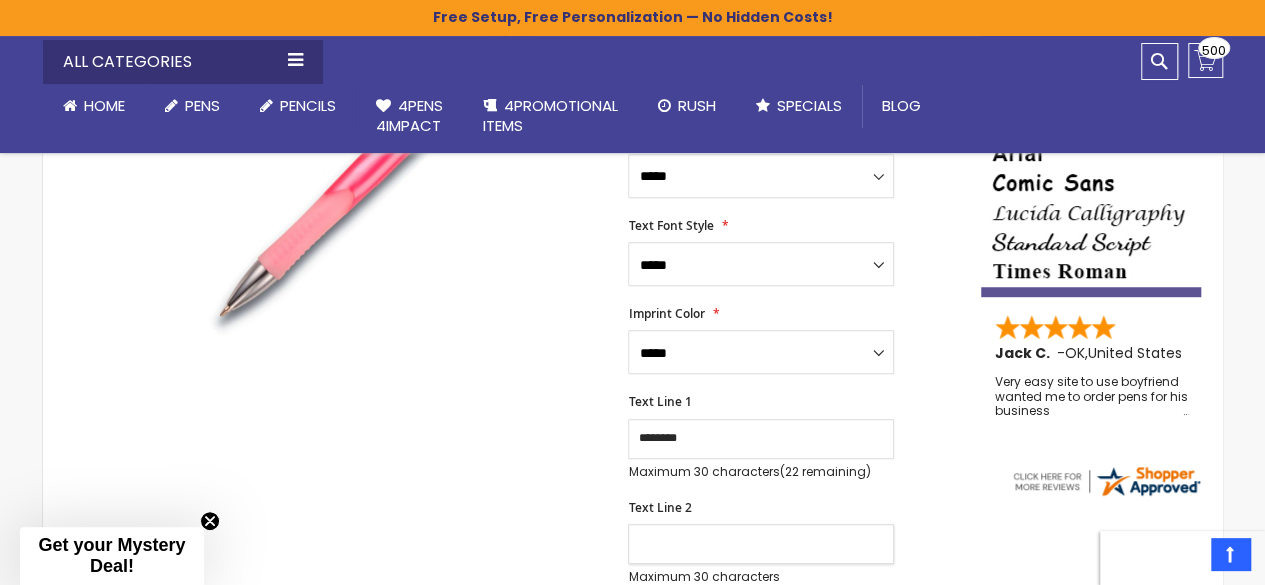 click on "Text Line 2" at bounding box center [761, 544] 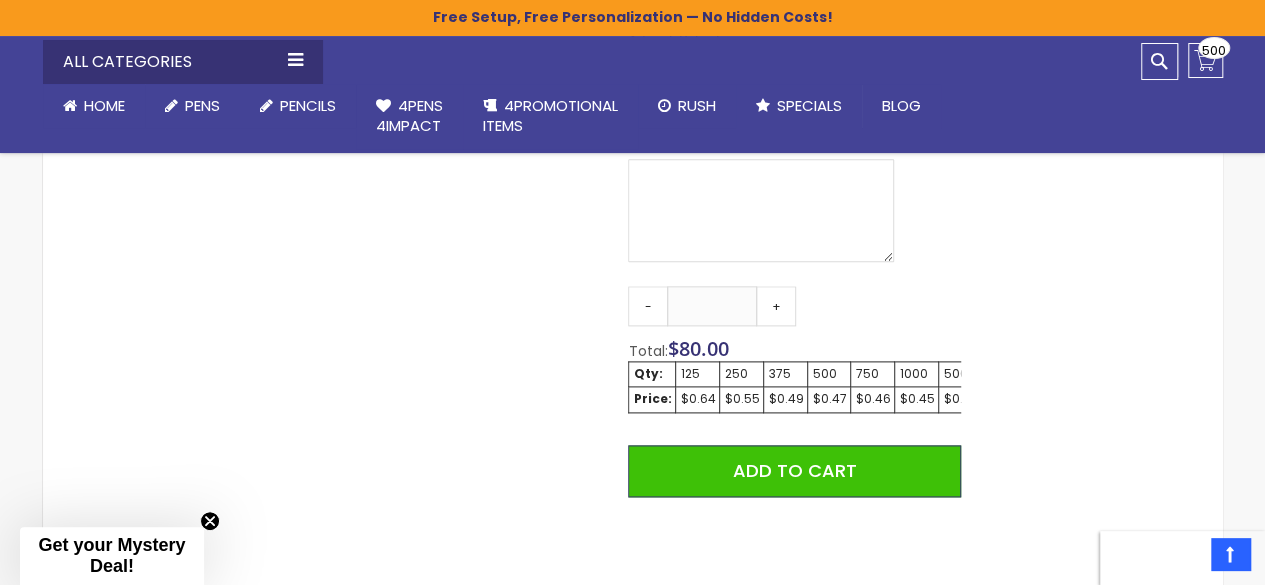 scroll, scrollTop: 1136, scrollLeft: 0, axis: vertical 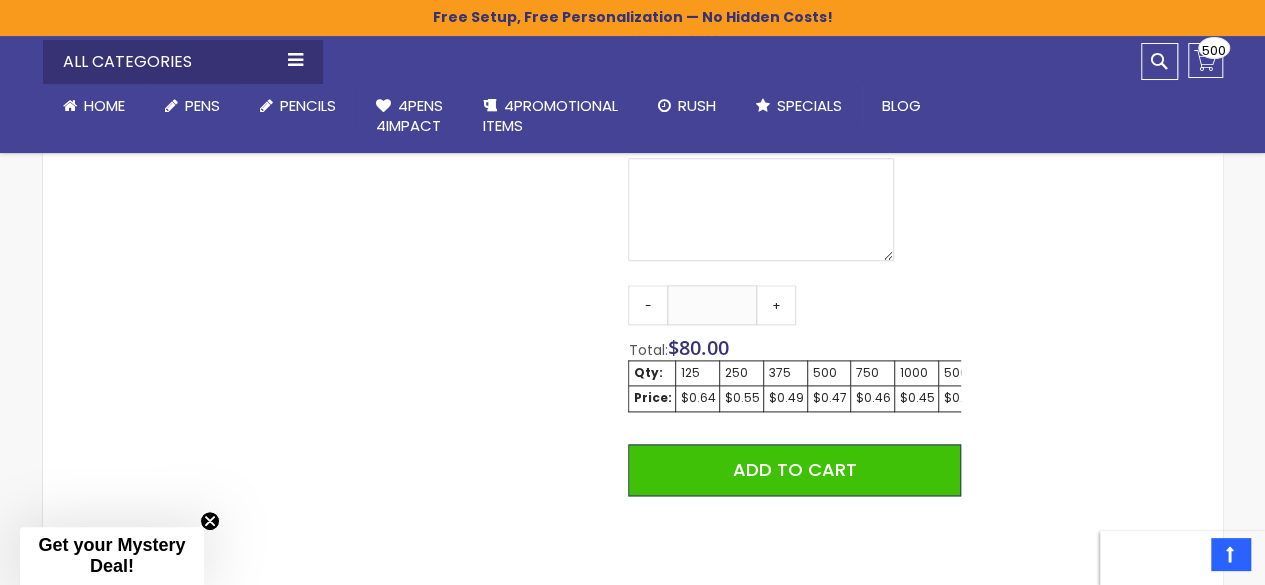 type on "**********" 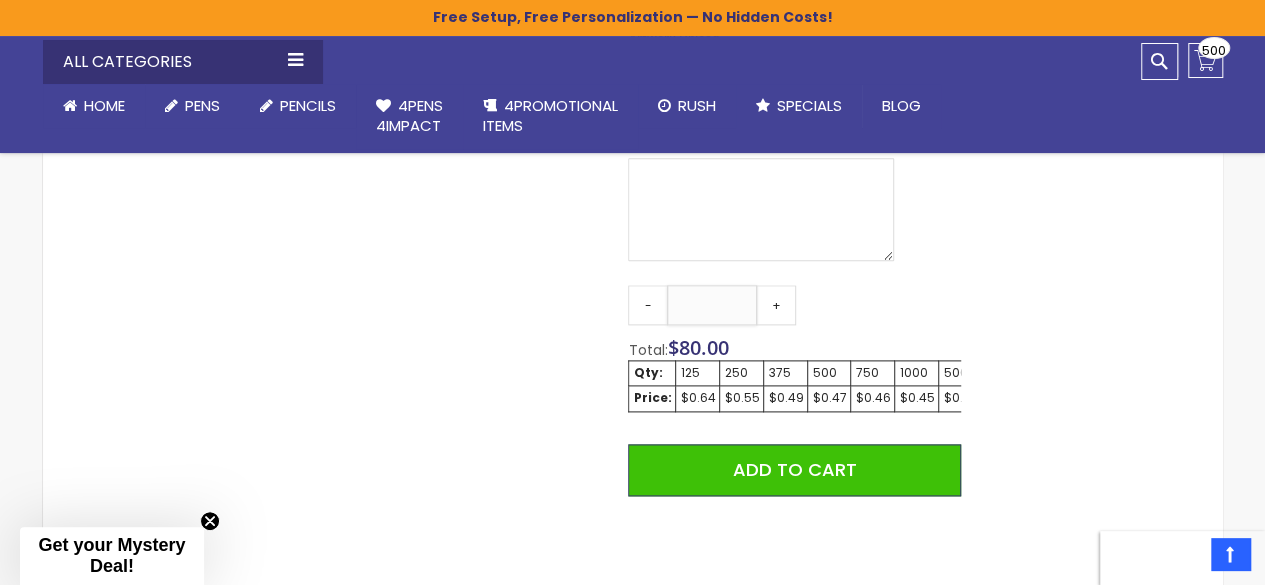 drag, startPoint x: 738, startPoint y: 308, endPoint x: 693, endPoint y: 305, distance: 45.099888 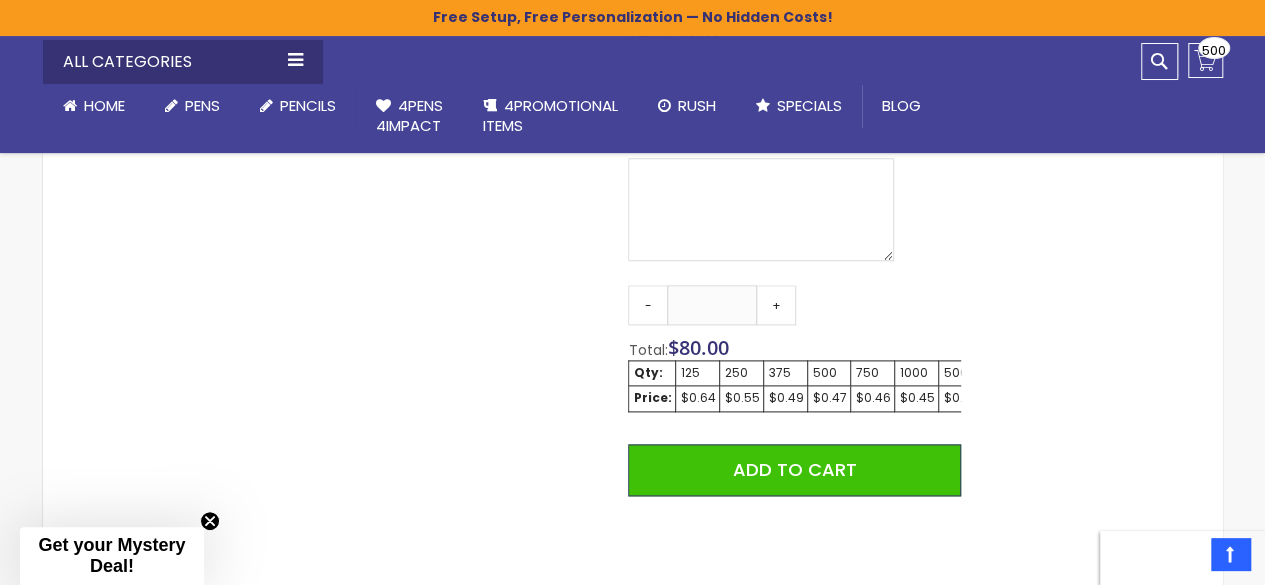 click on "Qty
-
***
+
Total:  $ 80.00
Qty:
125
250
375
500
750
1000
5000
Price:
$0.64
$0.55
$0.49
$0.47
$0.46
$0.45
$0.43
Add to Cart
@import url(//fonts.googleapis.com/css?family=Google+Sans_old:500) ••••••" at bounding box center [794, 479] 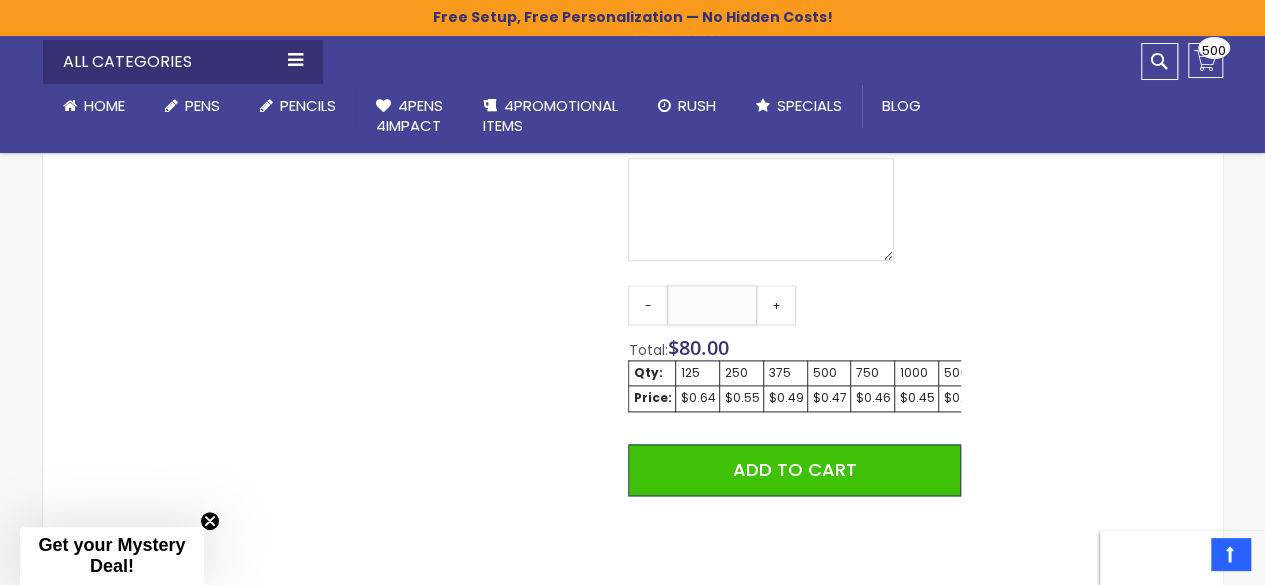drag, startPoint x: 735, startPoint y: 297, endPoint x: 675, endPoint y: 293, distance: 60.133186 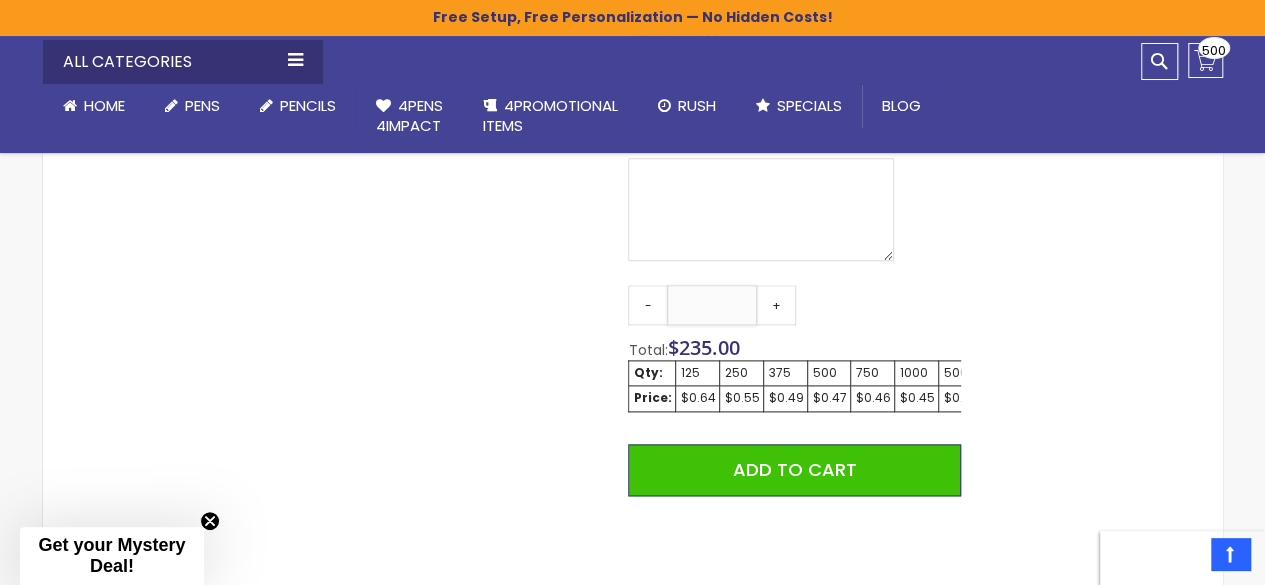 type on "*" 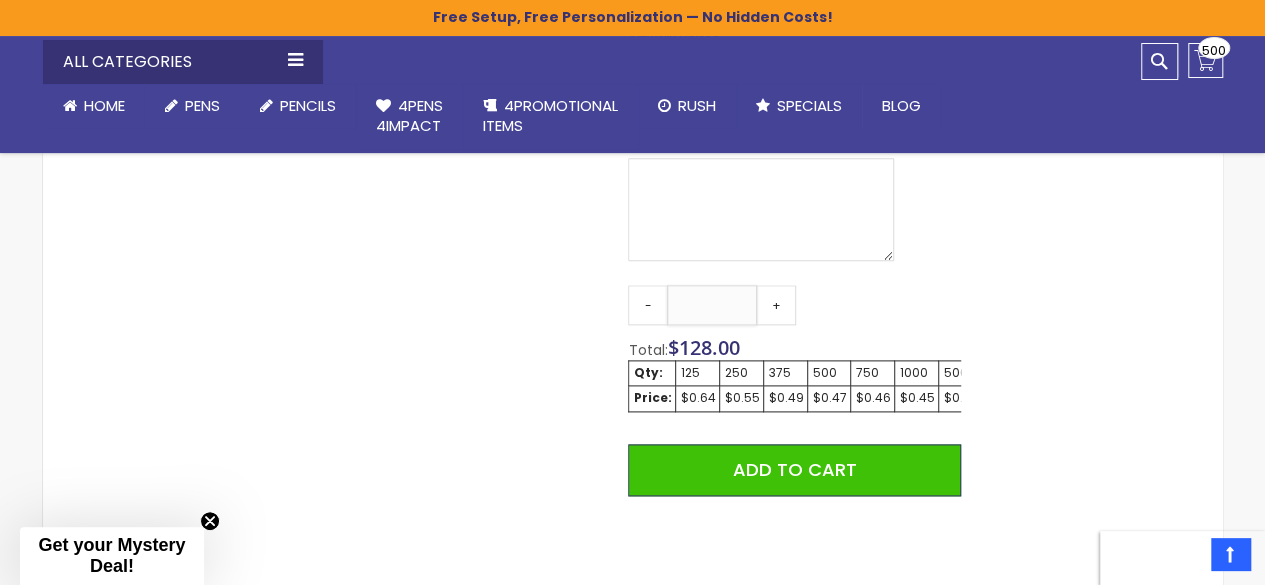 type on "***" 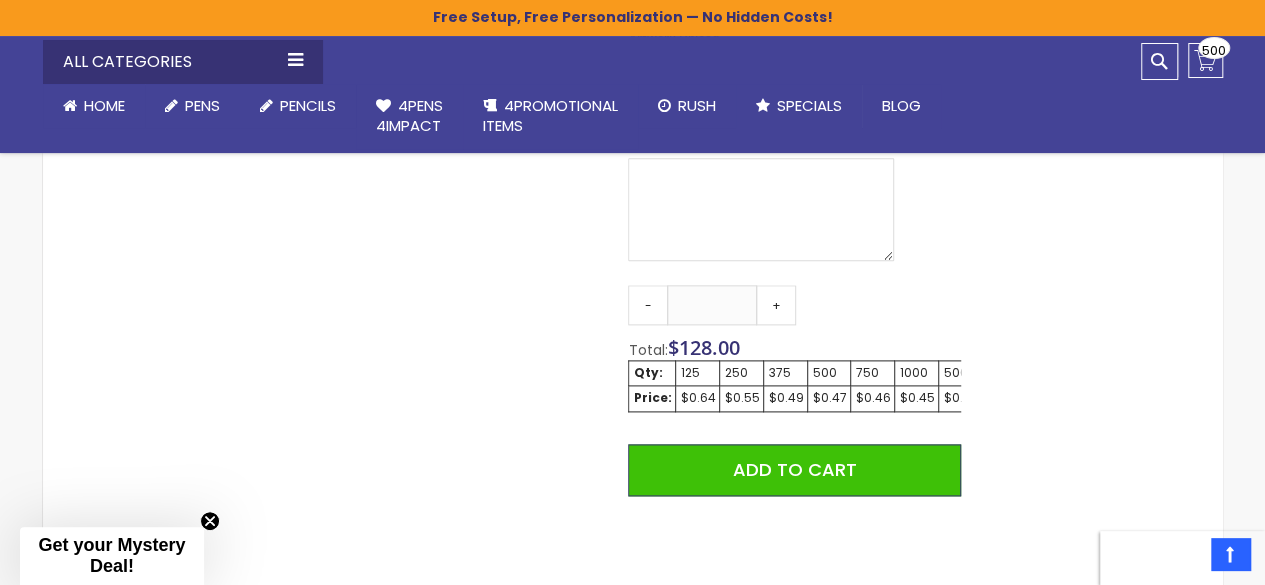 click on "Qty
-
***
+
Total:  $ 128.00
Qty:
125
250
375
500
750
1000
5000
Price:
$0.64
$0.55
$0.49
$0.47
$0.46
$0.45
$0.43
Add to Cart
@import url(//fonts.googleapis.com/css?family=Google+Sans_old:500) ••••••" at bounding box center (794, 479) 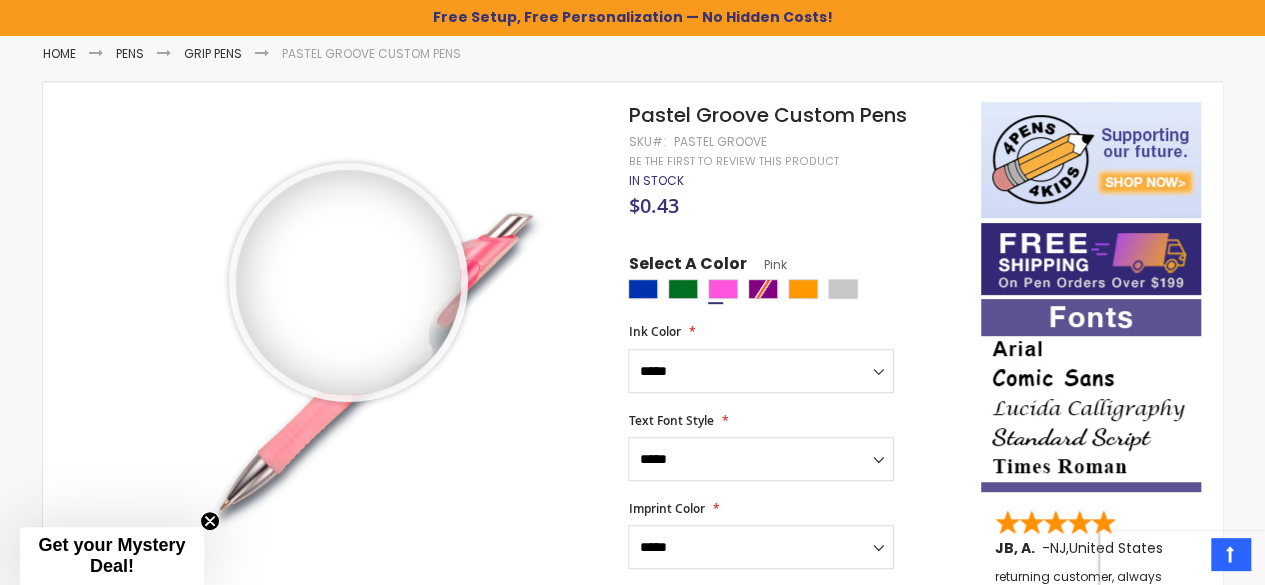 scroll, scrollTop: 0, scrollLeft: 0, axis: both 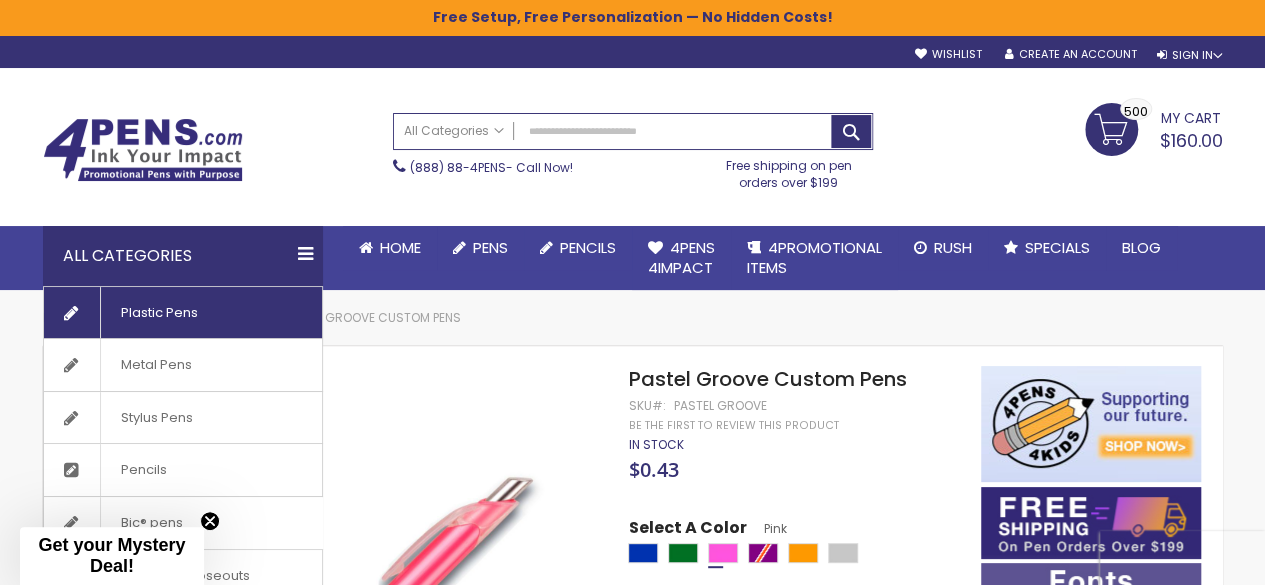 click on "Plastic Pens" at bounding box center [159, 313] 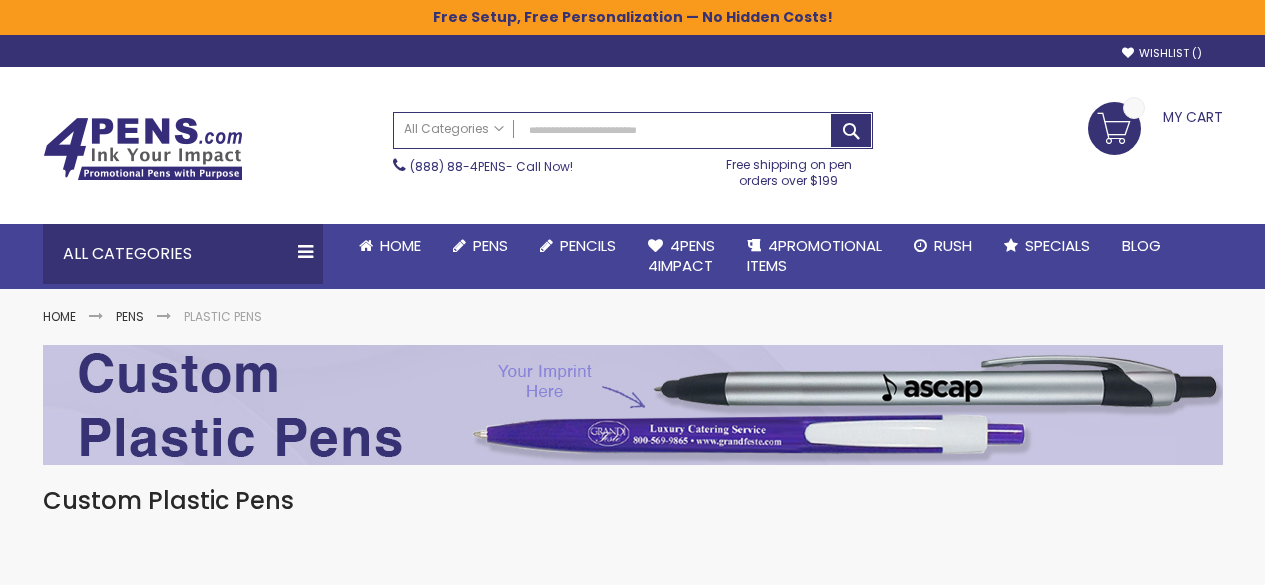 scroll, scrollTop: 0, scrollLeft: 0, axis: both 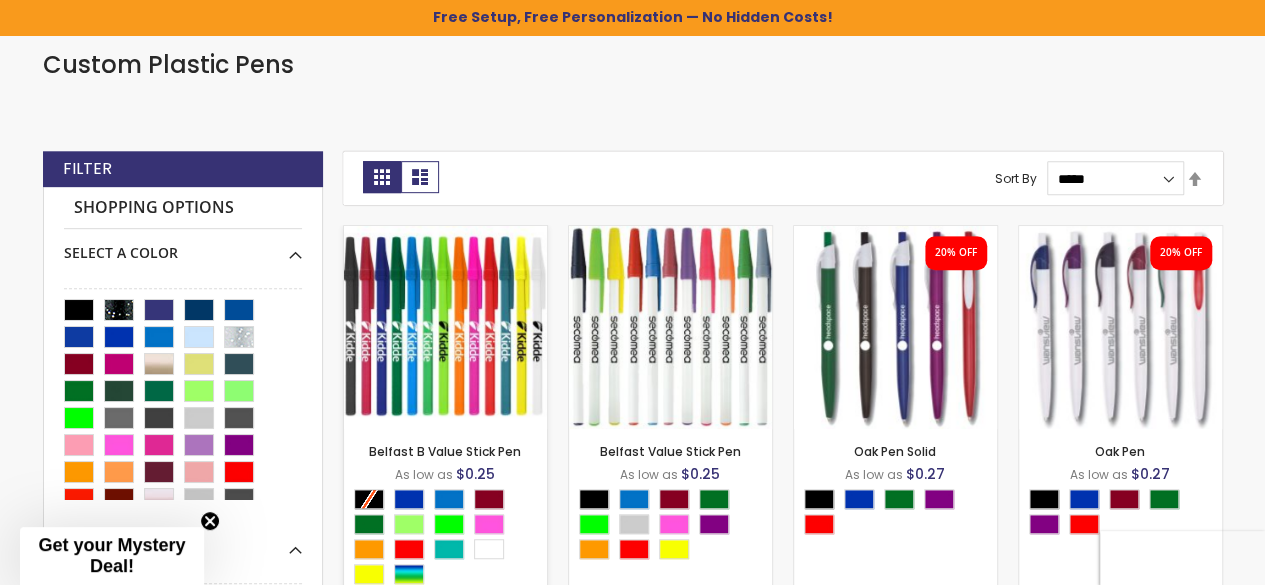 click on "-
***
+
Add to Cart" at bounding box center (445, 396) 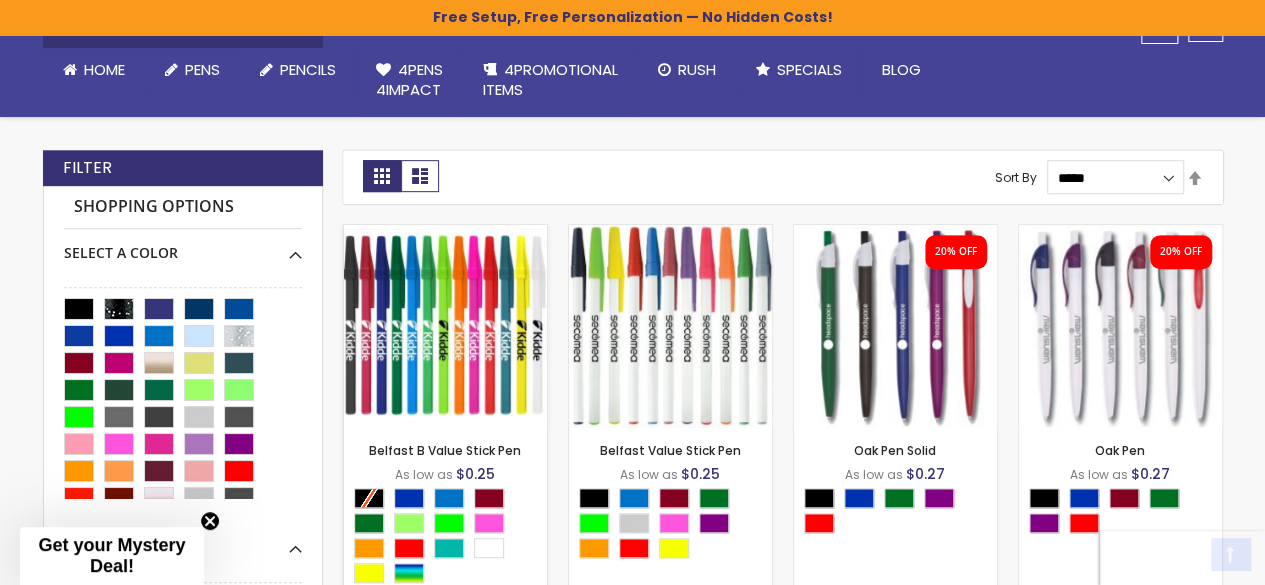 scroll, scrollTop: 438, scrollLeft: 0, axis: vertical 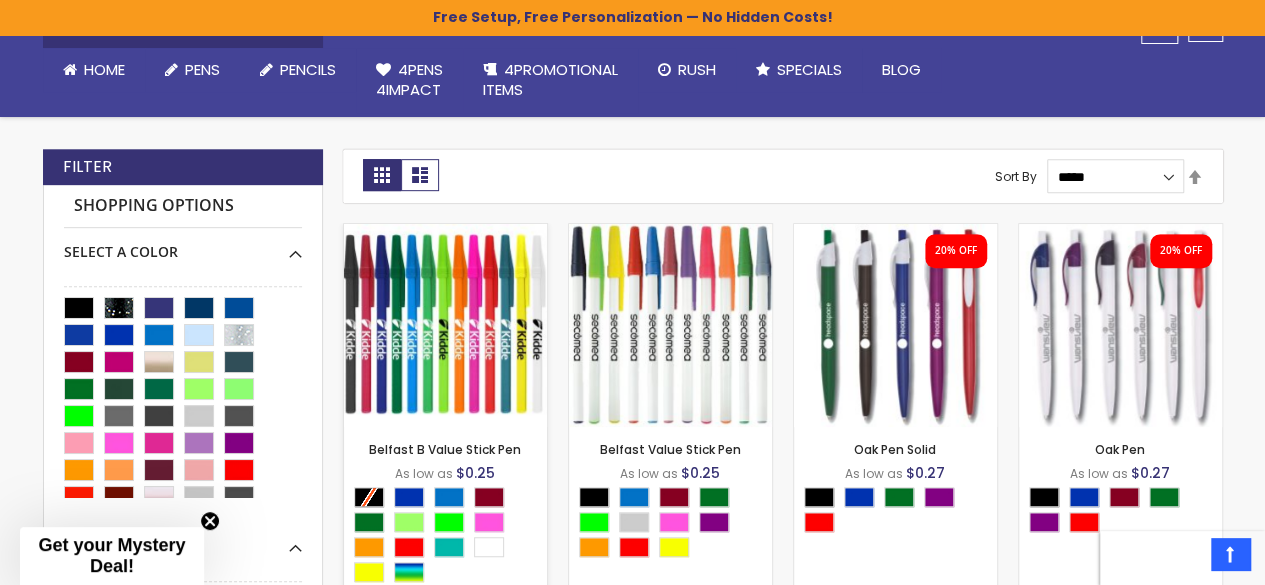click at bounding box center [445, 325] 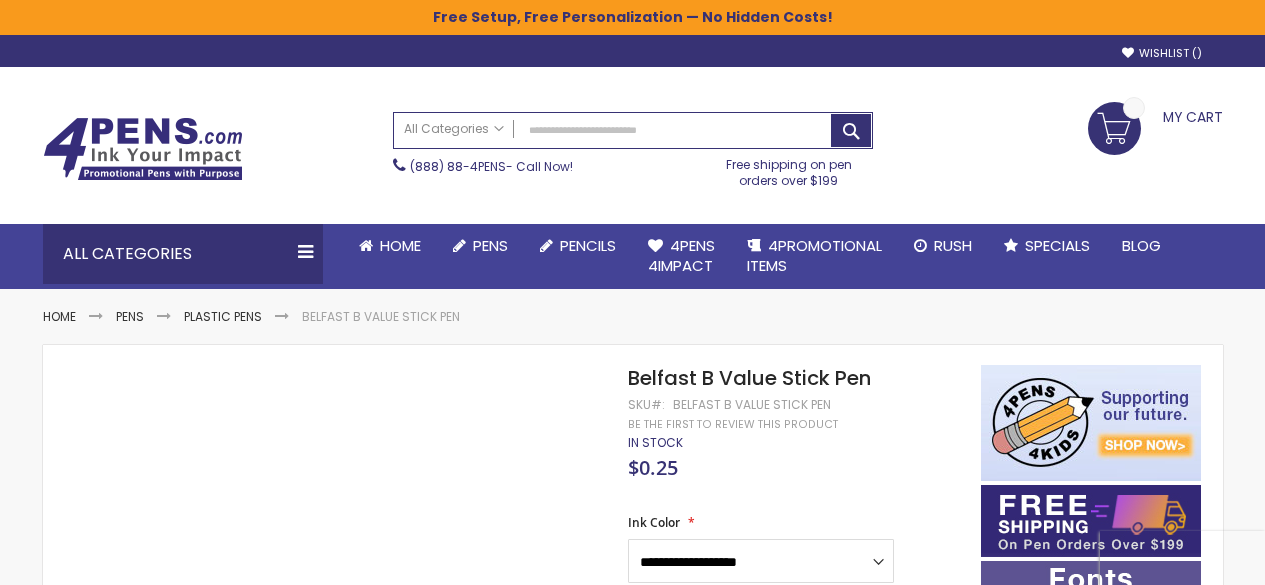 scroll, scrollTop: 0, scrollLeft: 0, axis: both 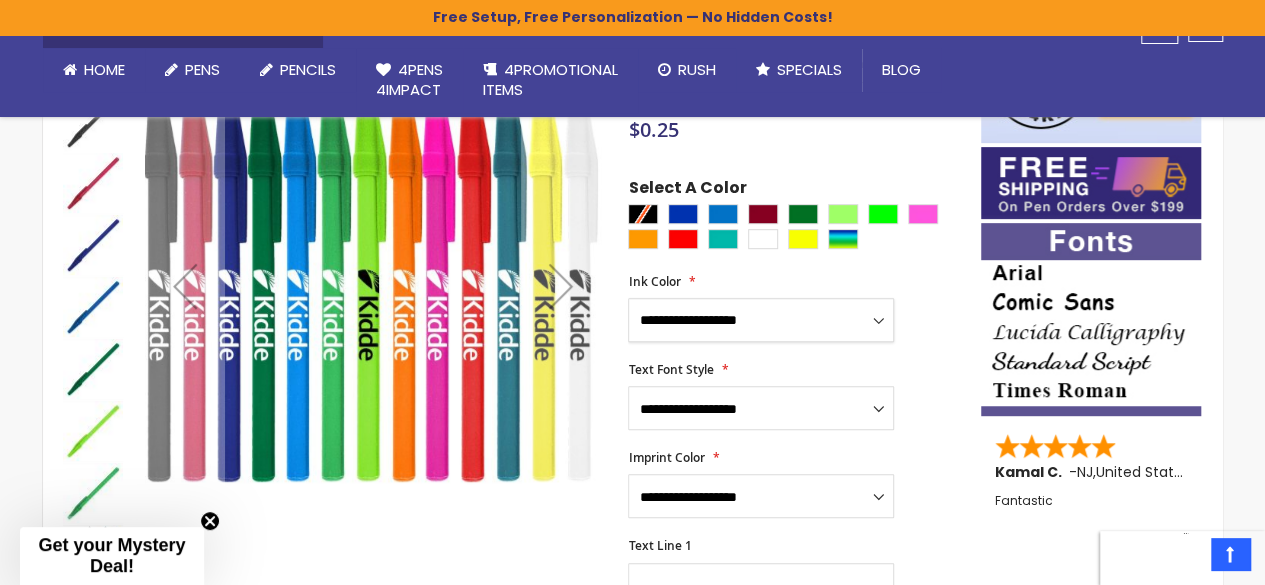 click on "**********" at bounding box center (761, 320) 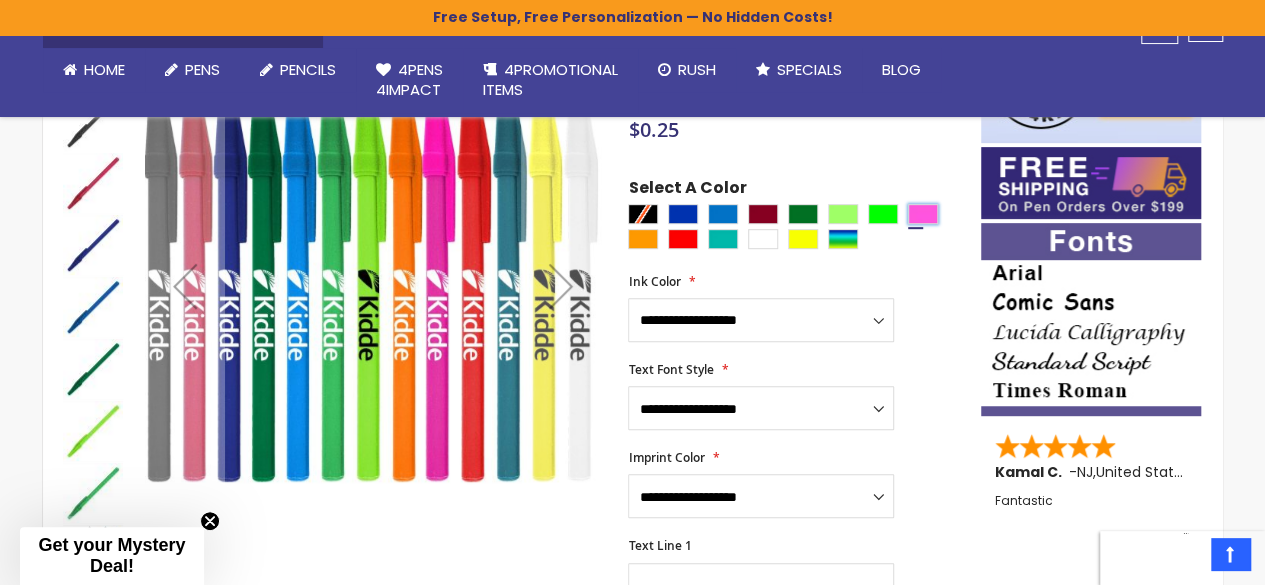 click at bounding box center (923, 214) 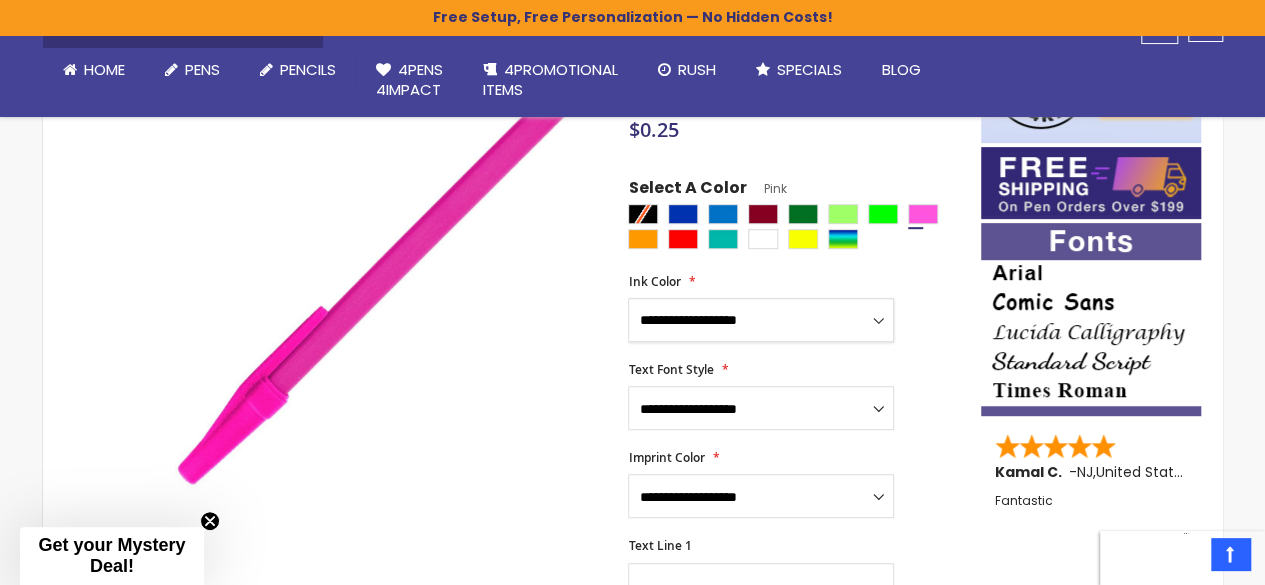 click on "**********" at bounding box center (761, 320) 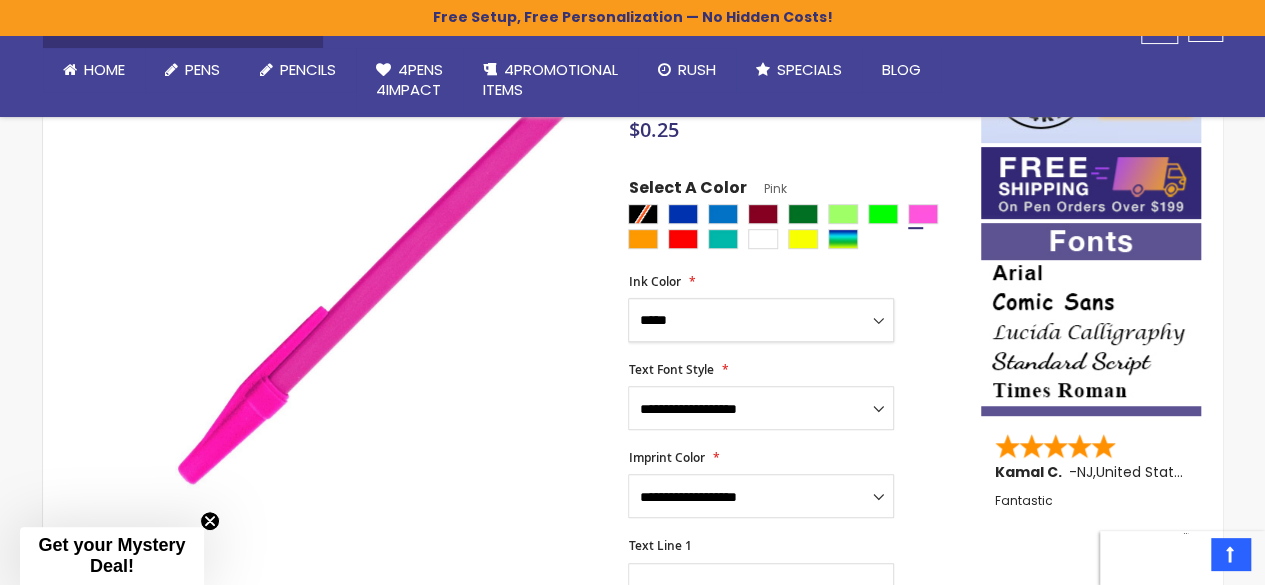 click on "**********" at bounding box center (761, 320) 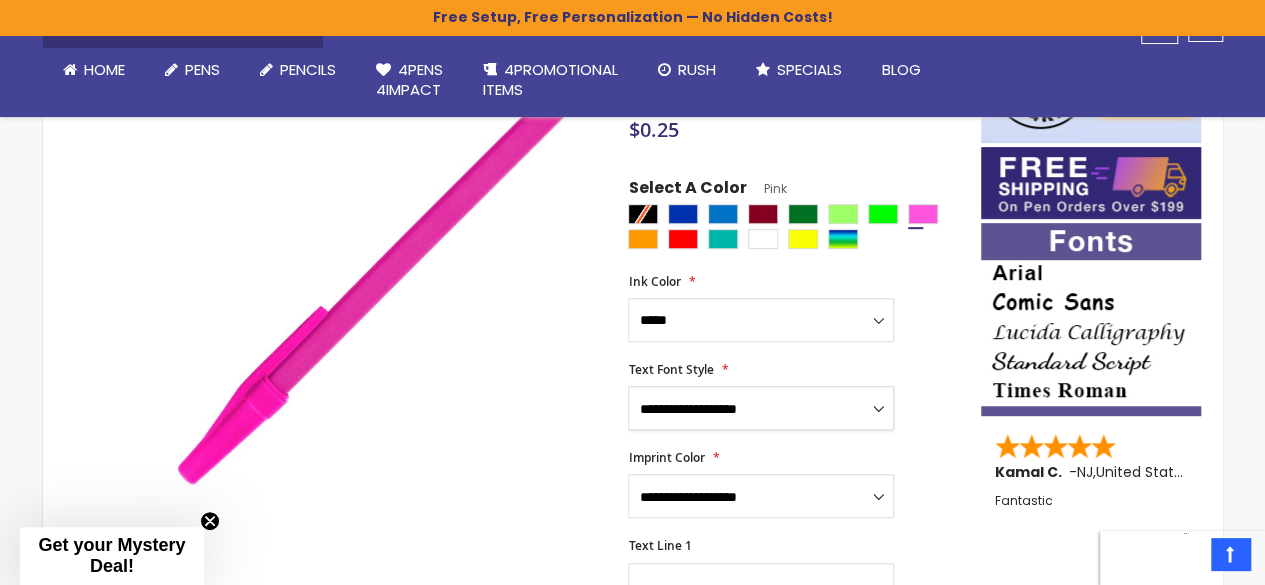 click on "**********" at bounding box center [761, 408] 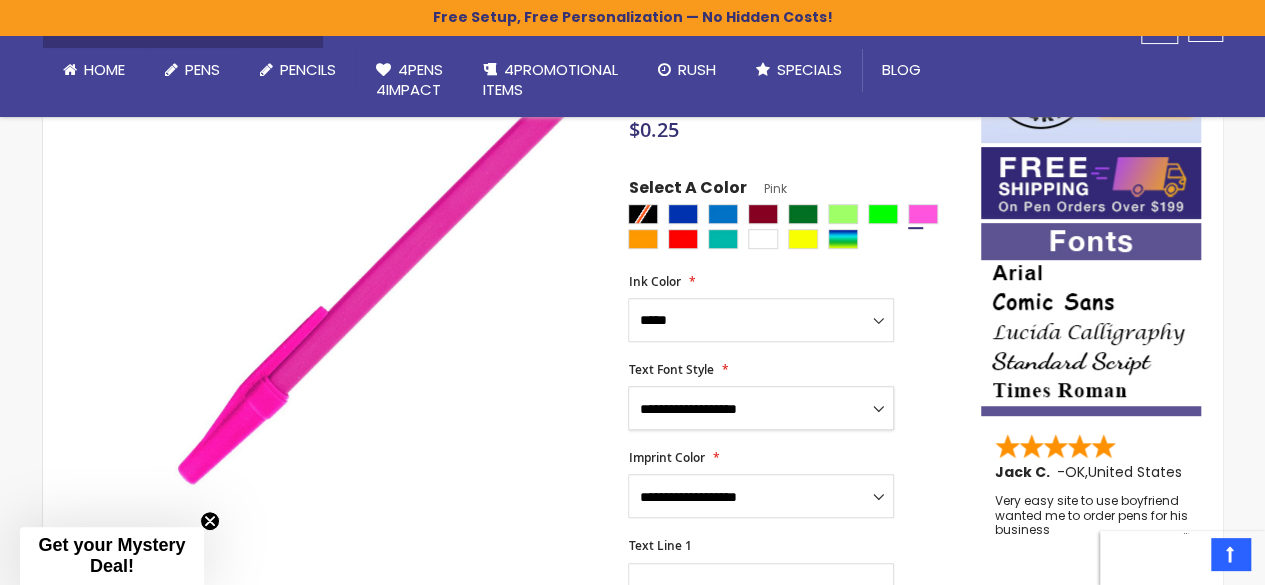 select on "****" 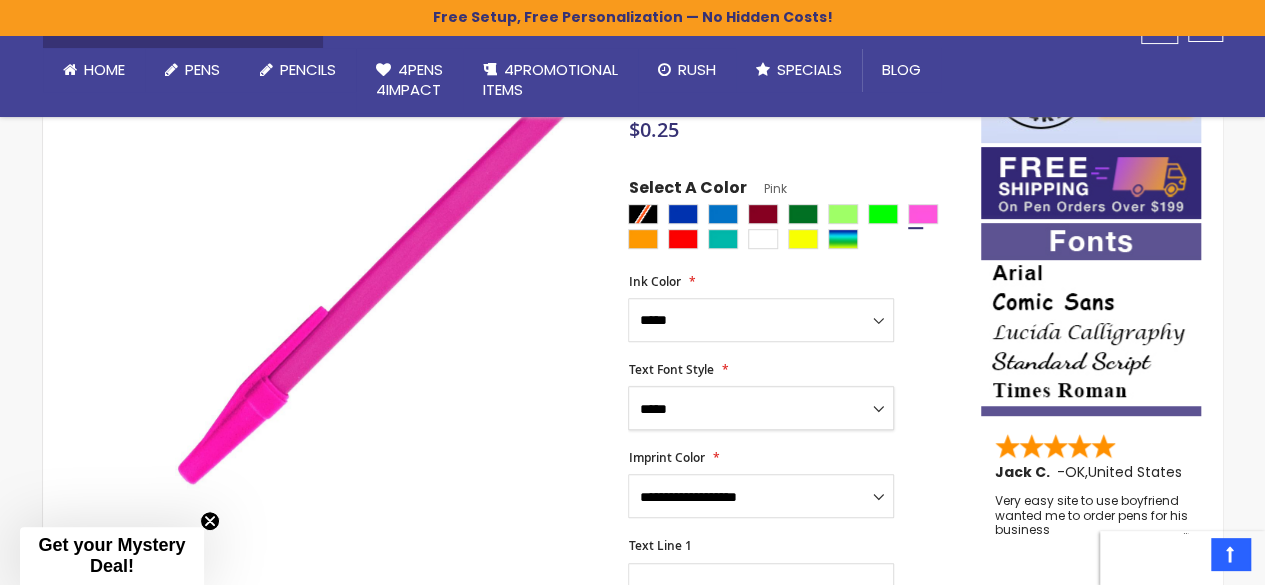 click on "**********" at bounding box center [761, 408] 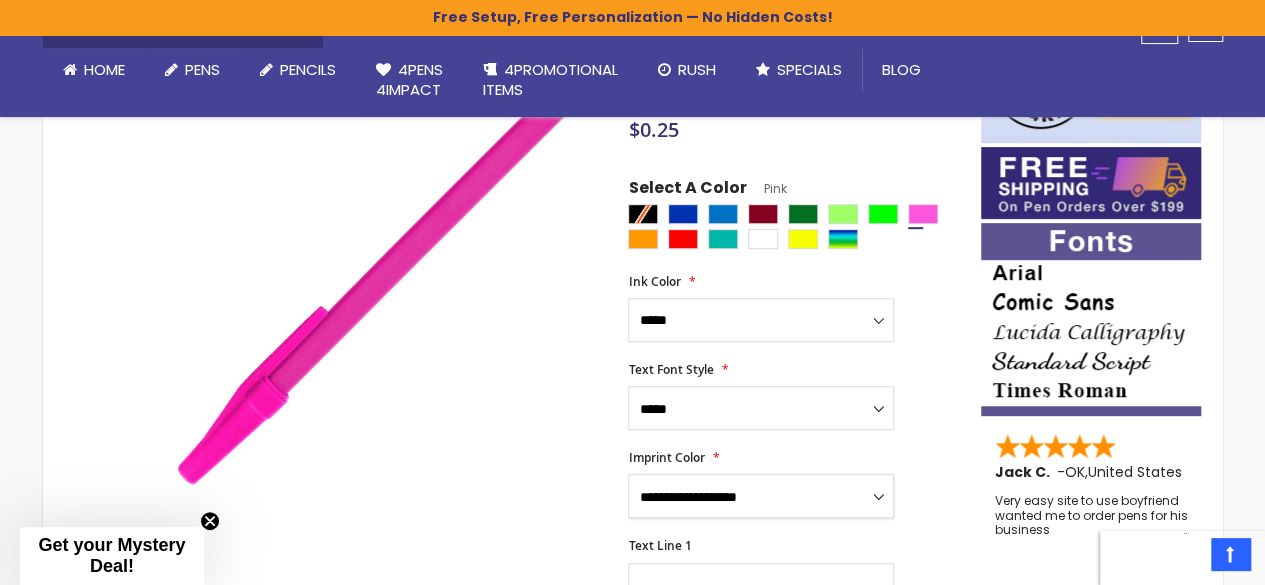 click on "**********" at bounding box center [761, 496] 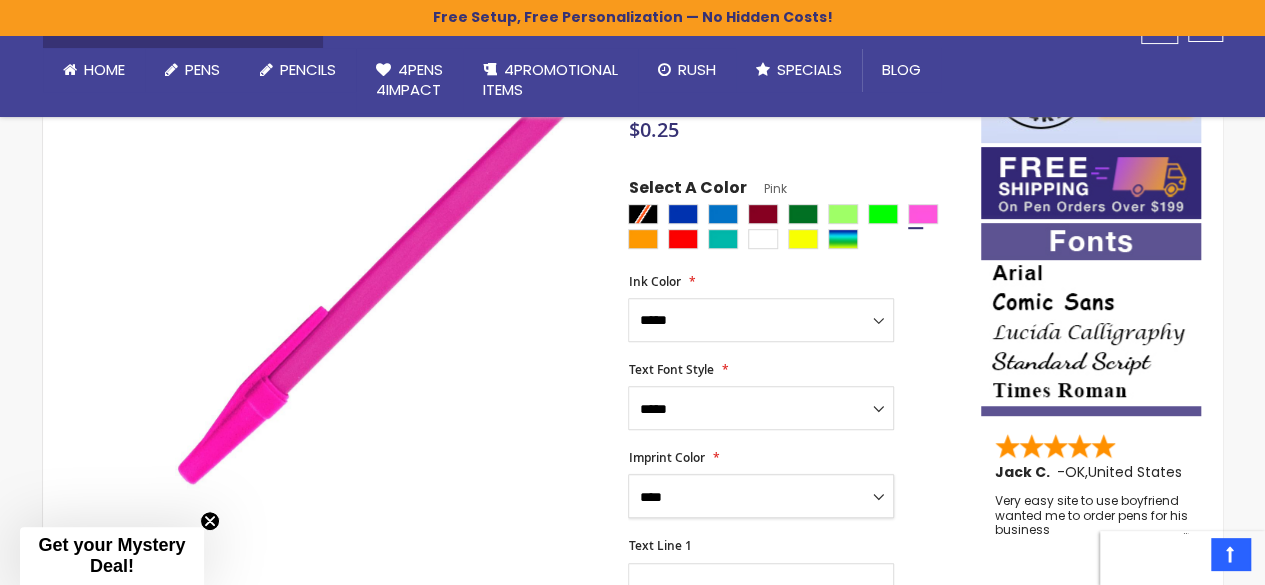 click on "**********" at bounding box center [761, 496] 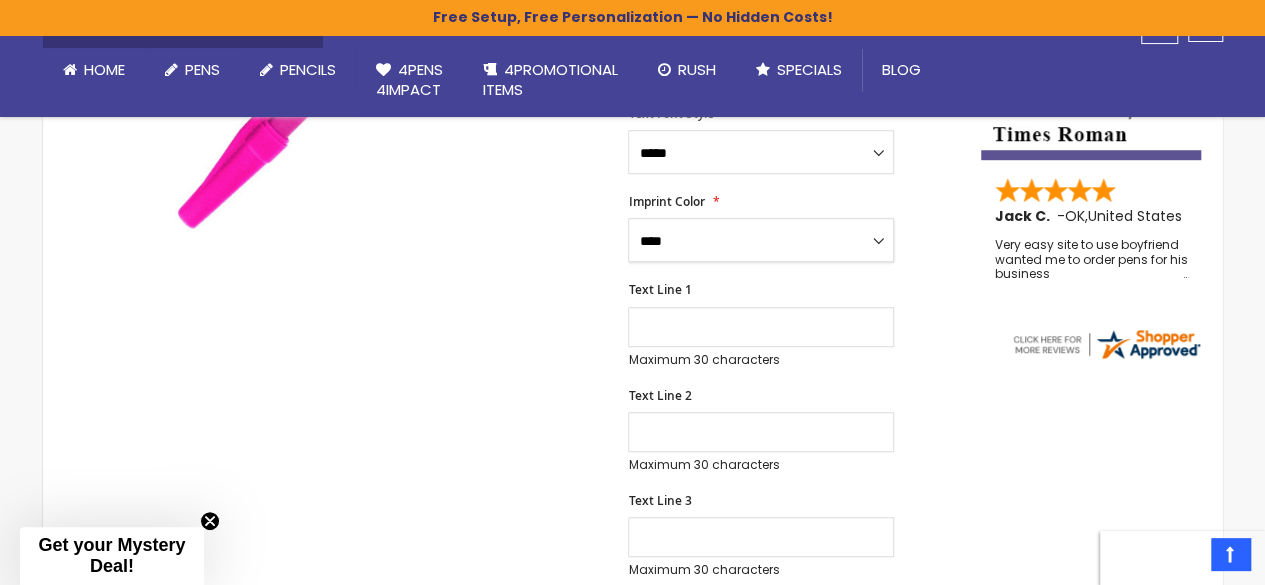 scroll, scrollTop: 595, scrollLeft: 0, axis: vertical 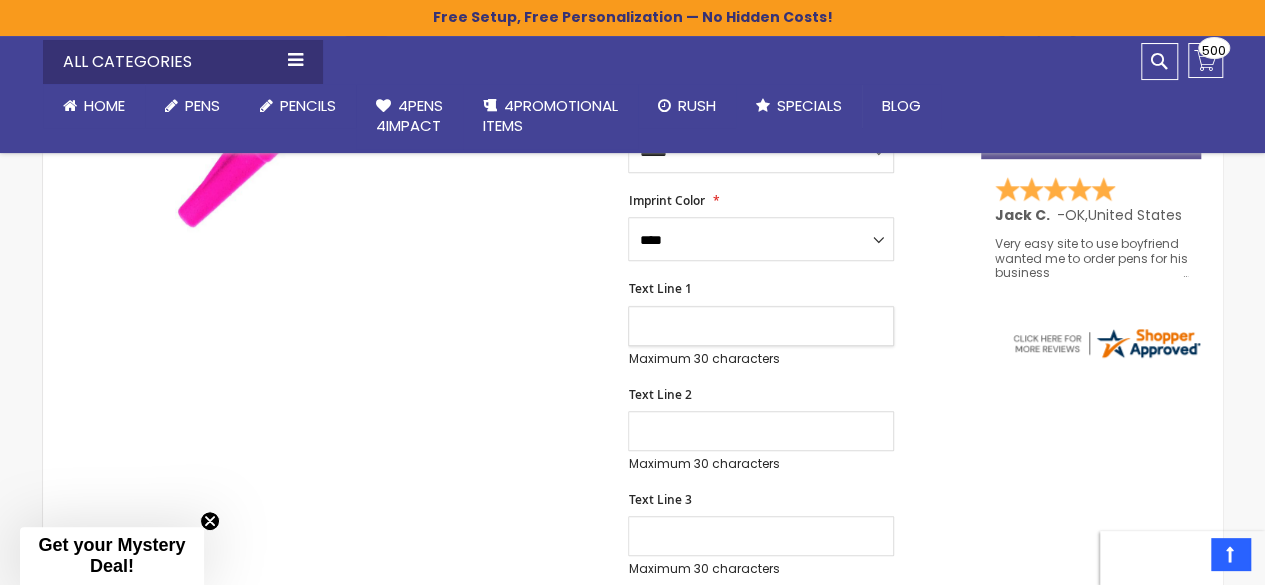 click on "Text Line 1" at bounding box center [761, 326] 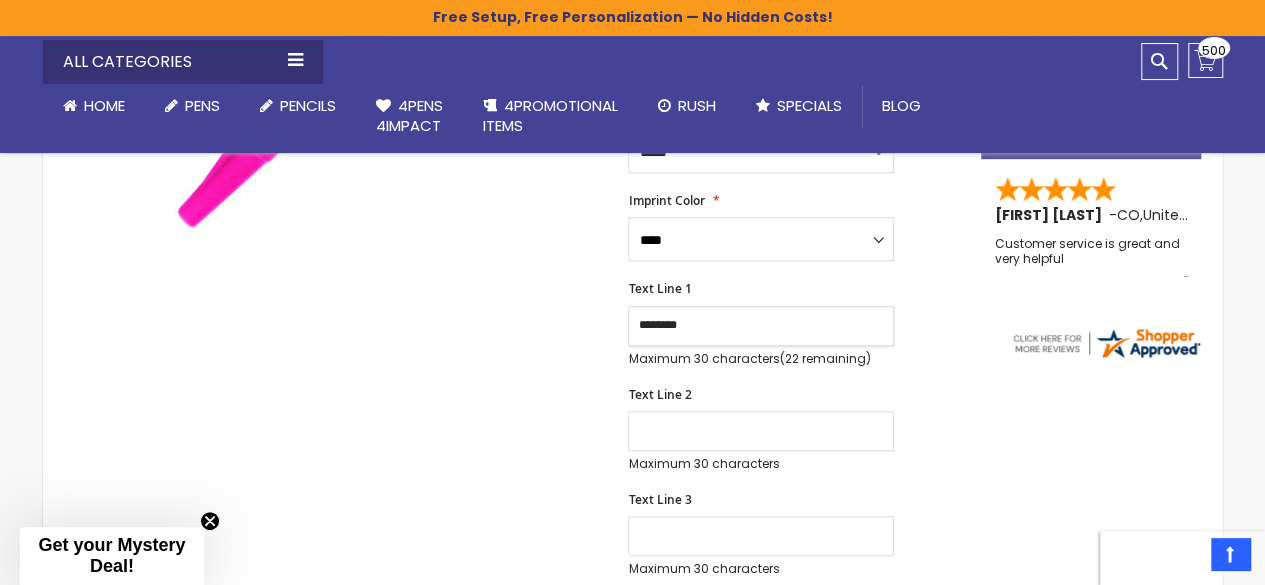 type on "********" 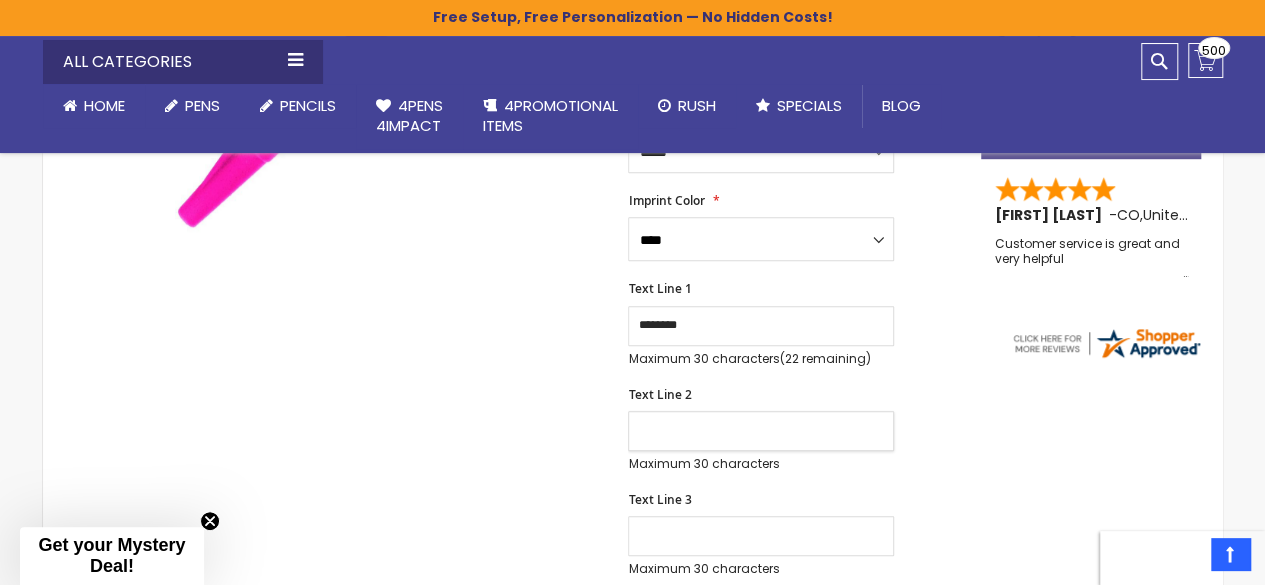click on "Text Line 2" at bounding box center (761, 431) 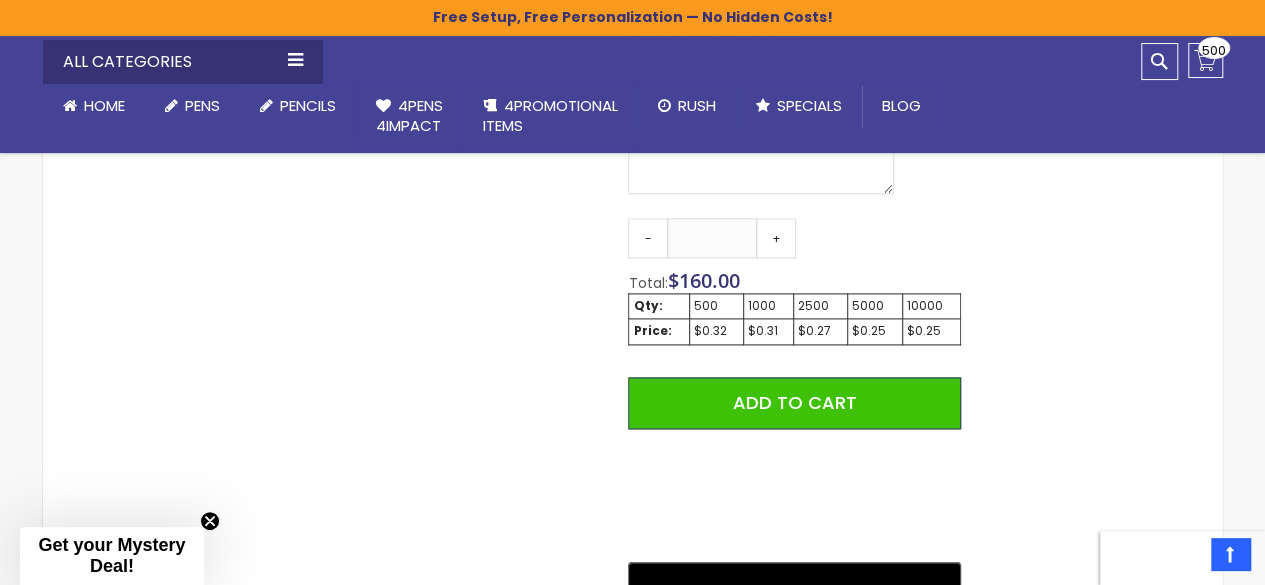 scroll, scrollTop: 1263, scrollLeft: 0, axis: vertical 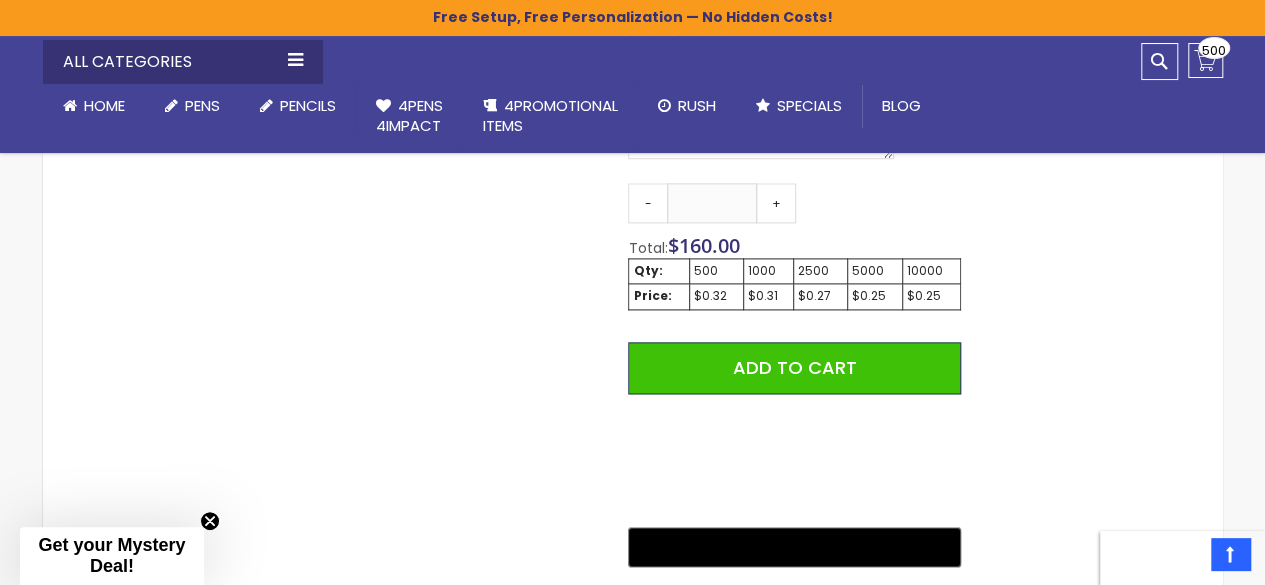 click on "Skip to the end of the images gallery
Skip to the beginning of the images gallery
Belfast B Value Stick Pen
SKU
Belfast B Value Stick Pen
Be the first to review this product" at bounding box center [512, -50] 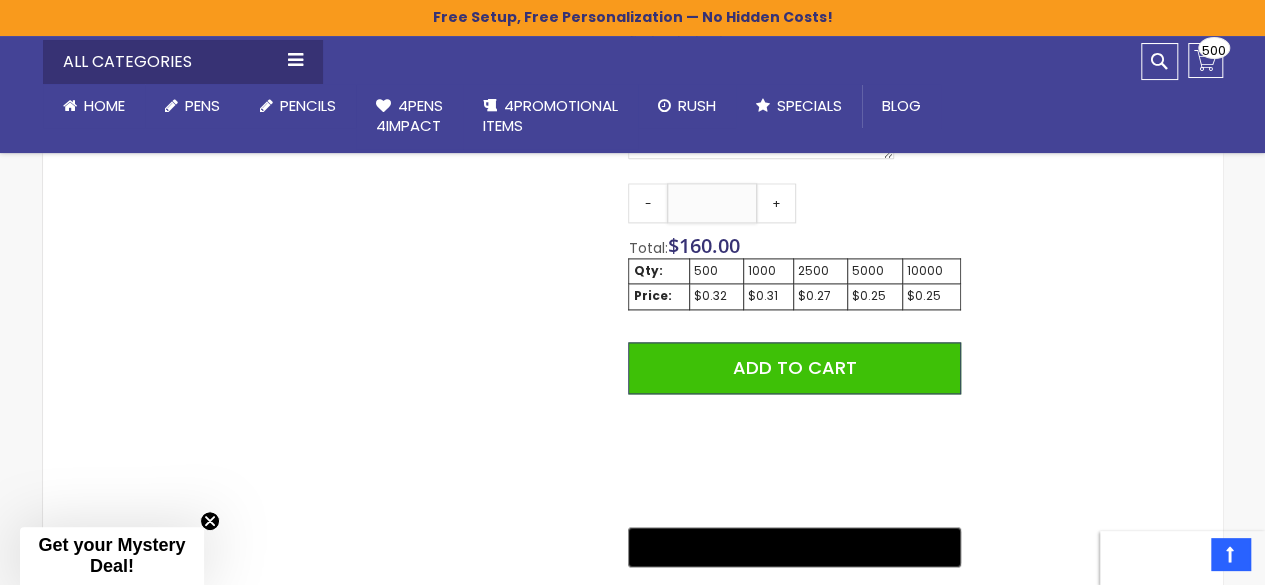 drag, startPoint x: 723, startPoint y: 209, endPoint x: 676, endPoint y: 201, distance: 47.67599 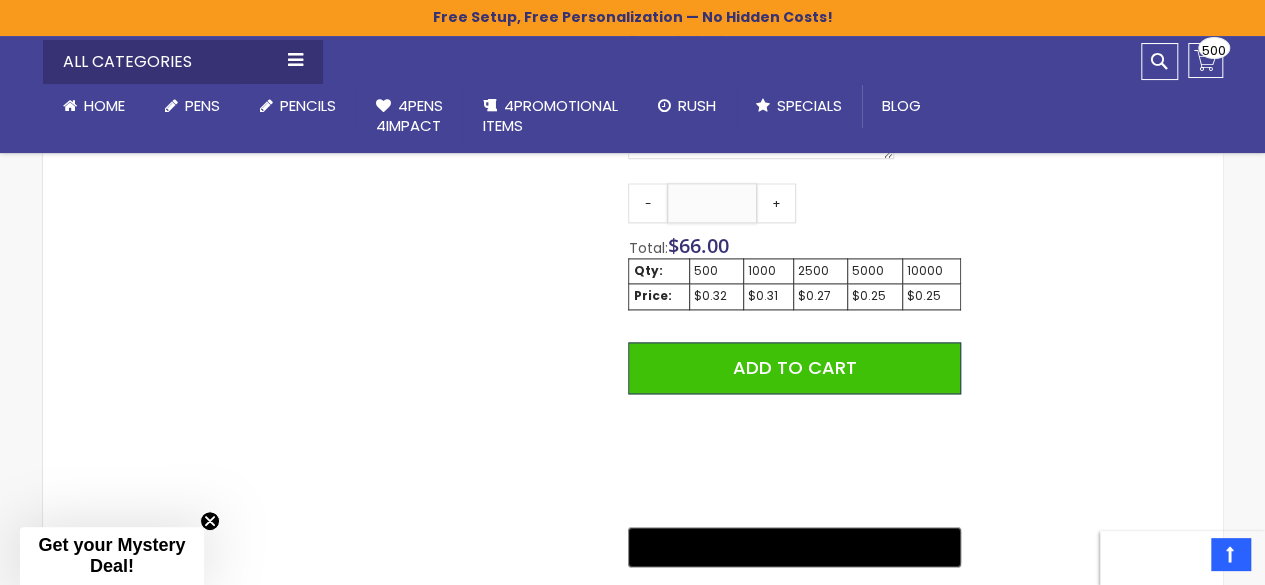 type on "***" 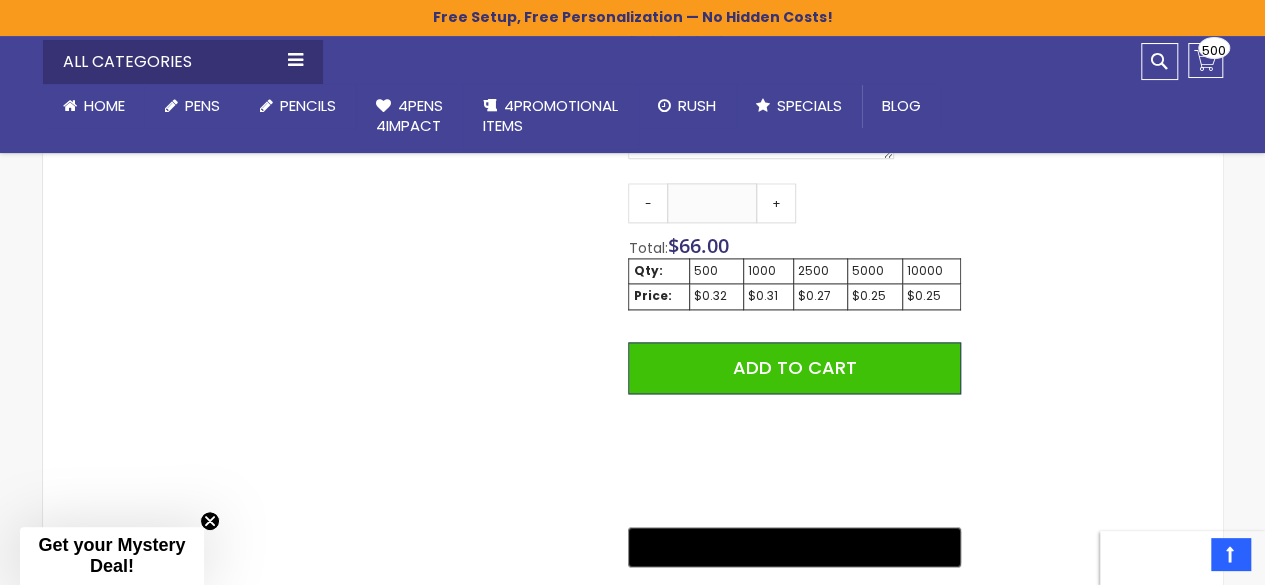 click on "Skip to the end of the images gallery
Skip to the beginning of the images gallery
Belfast B Value Stick Pen
SKU
Belfast B Value Stick Pen
Be the first to review this product" at bounding box center [512, -50] 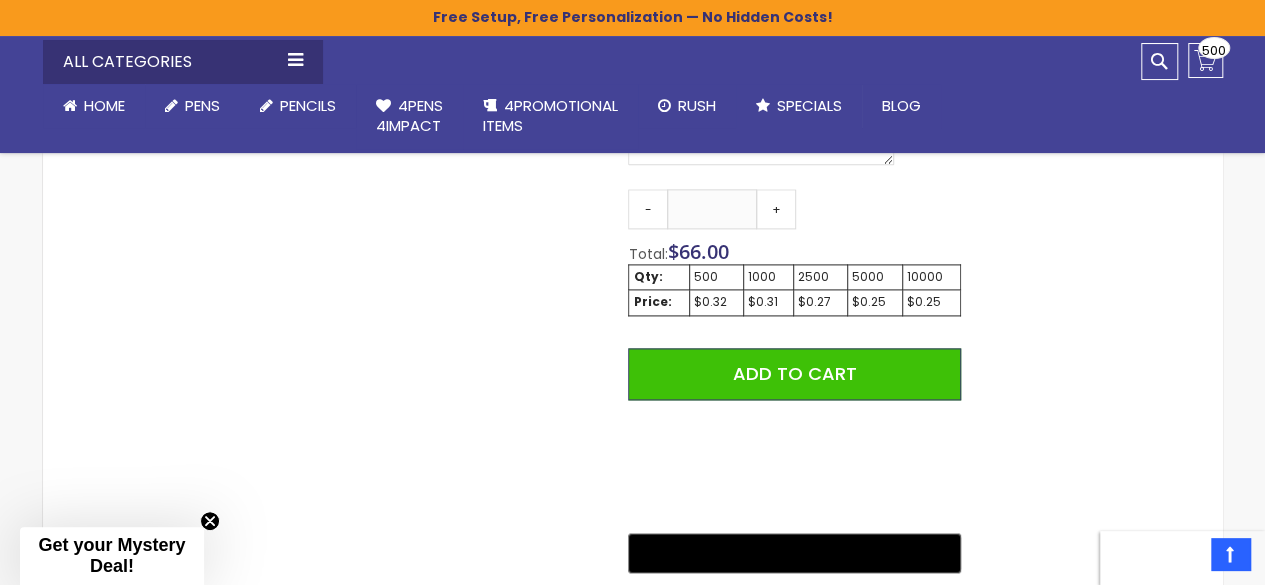 scroll, scrollTop: 1258, scrollLeft: 0, axis: vertical 